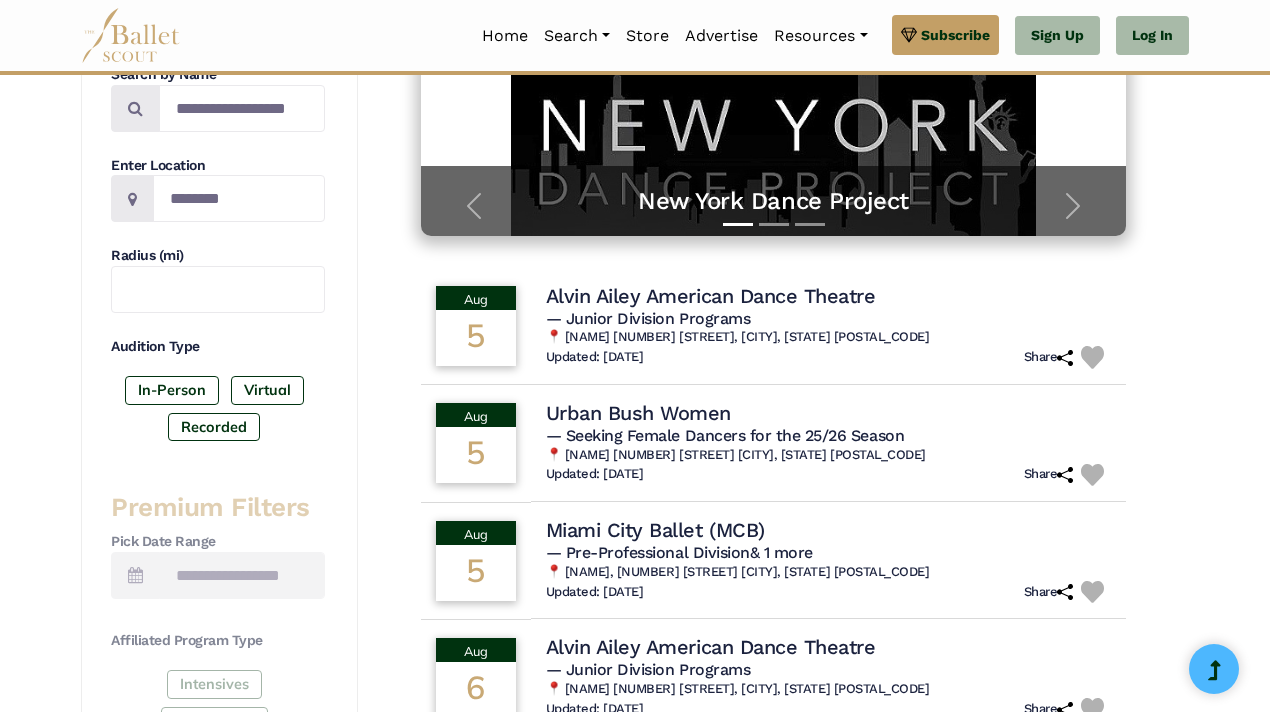 scroll, scrollTop: 308, scrollLeft: 0, axis: vertical 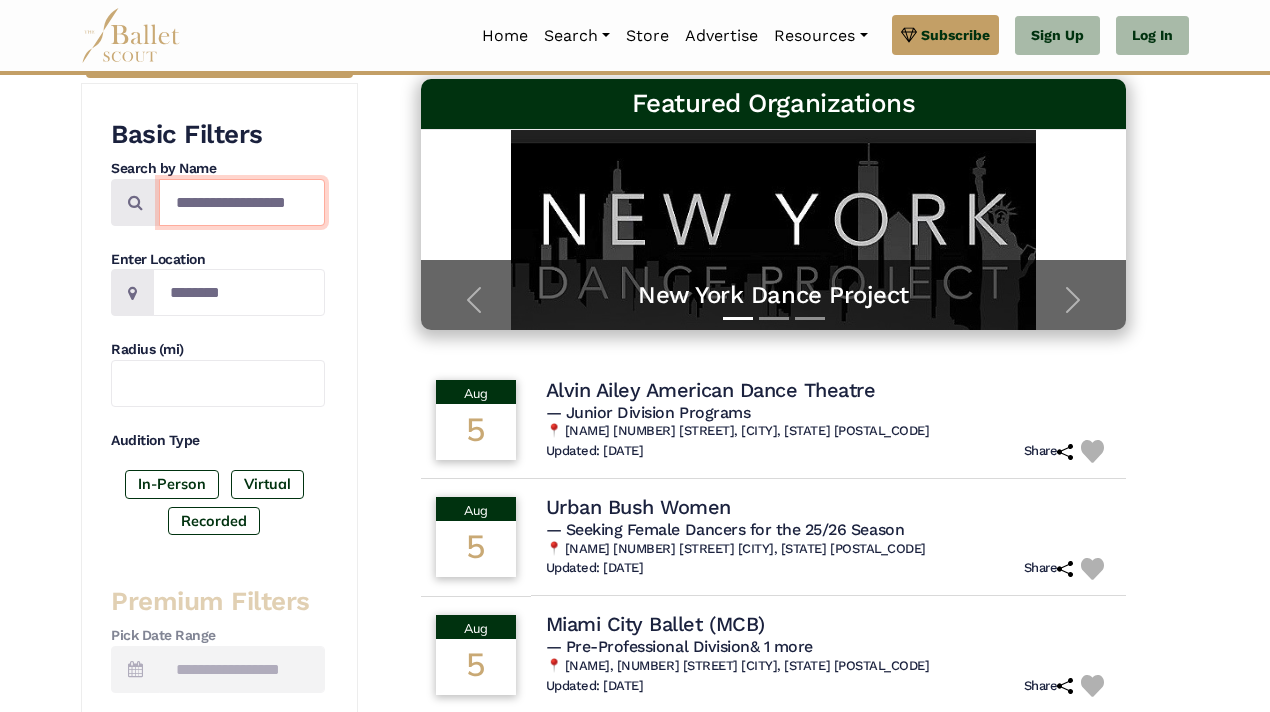 click at bounding box center [242, 202] 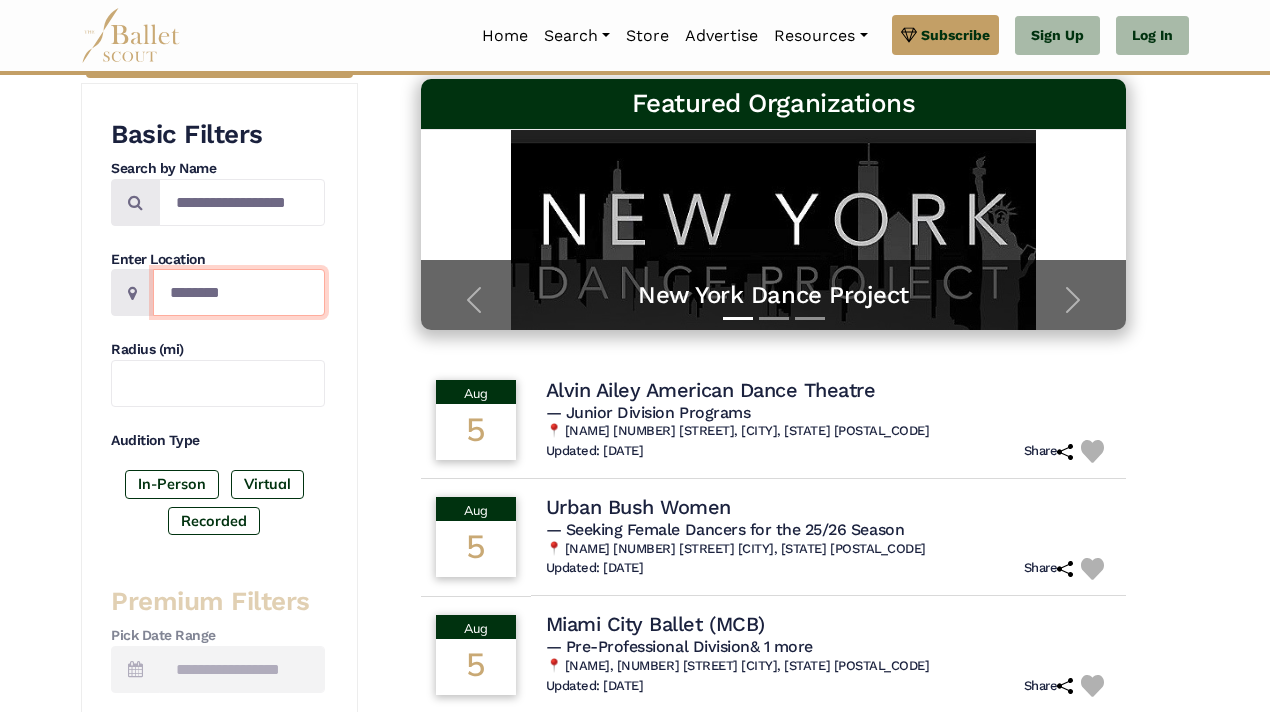 click at bounding box center [239, 292] 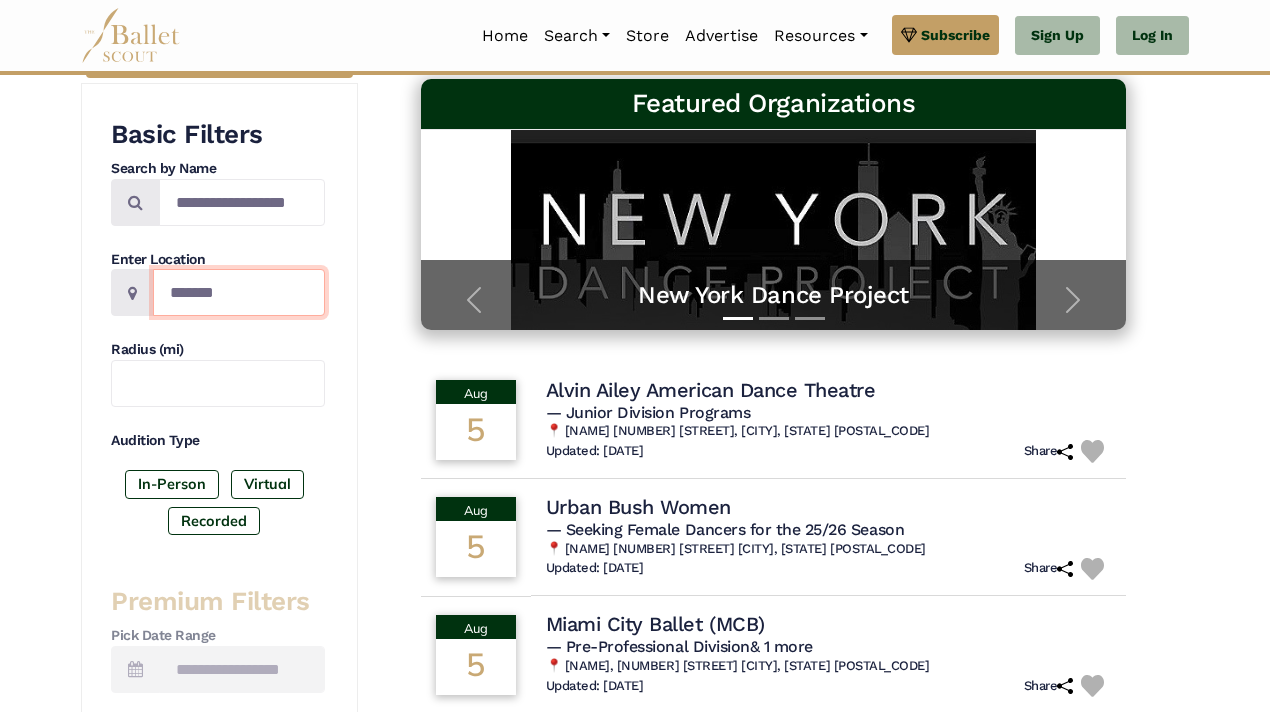 type on "*******" 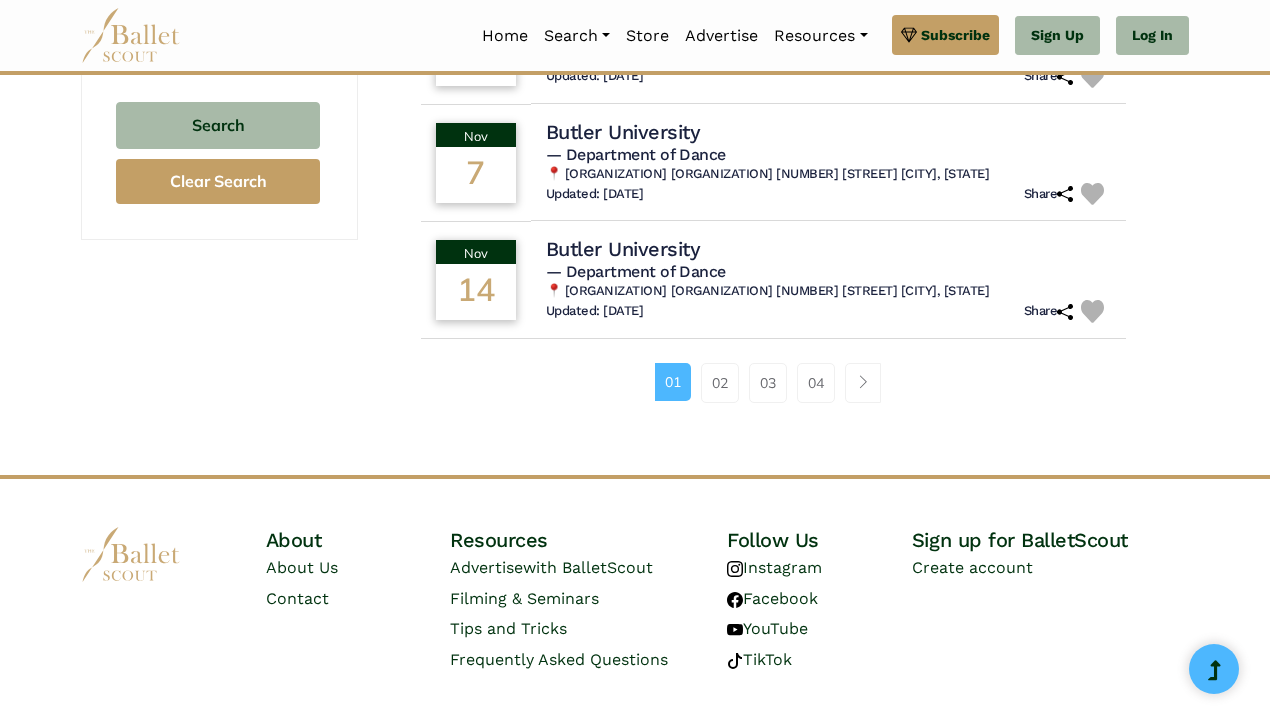 scroll, scrollTop: 1414, scrollLeft: 0, axis: vertical 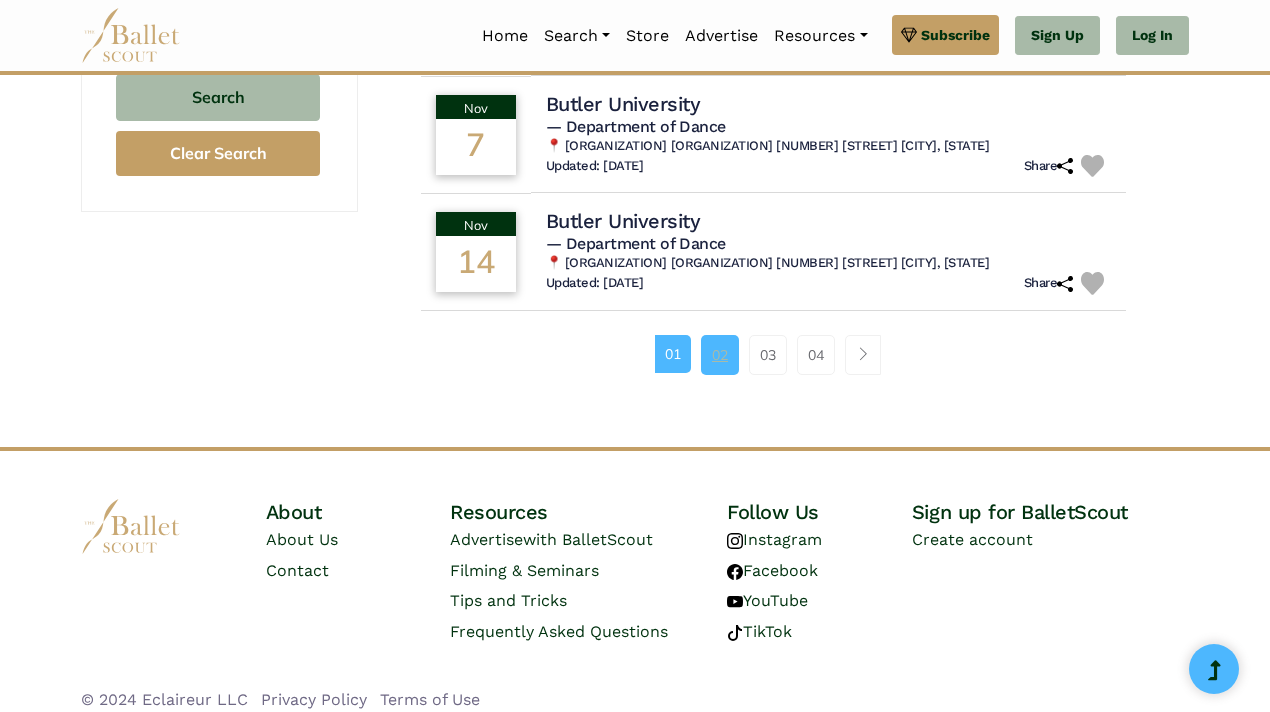 click on "02" at bounding box center [720, 355] 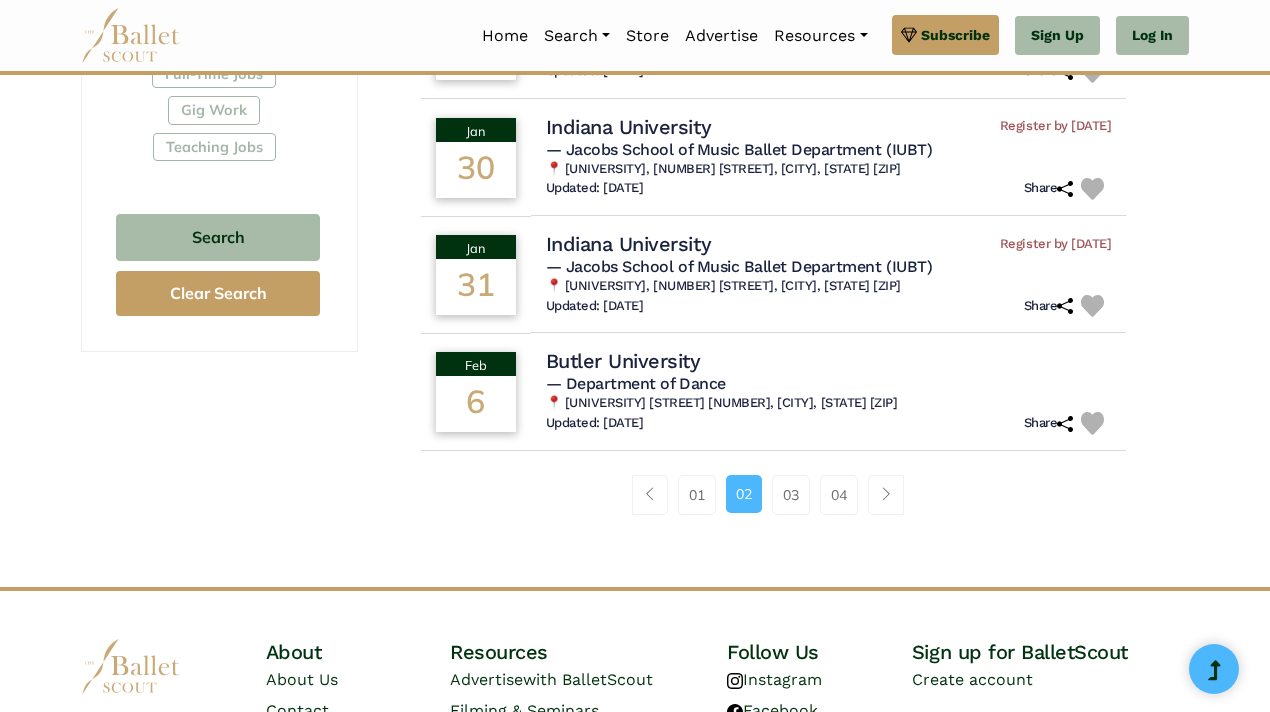 scroll, scrollTop: 1275, scrollLeft: 0, axis: vertical 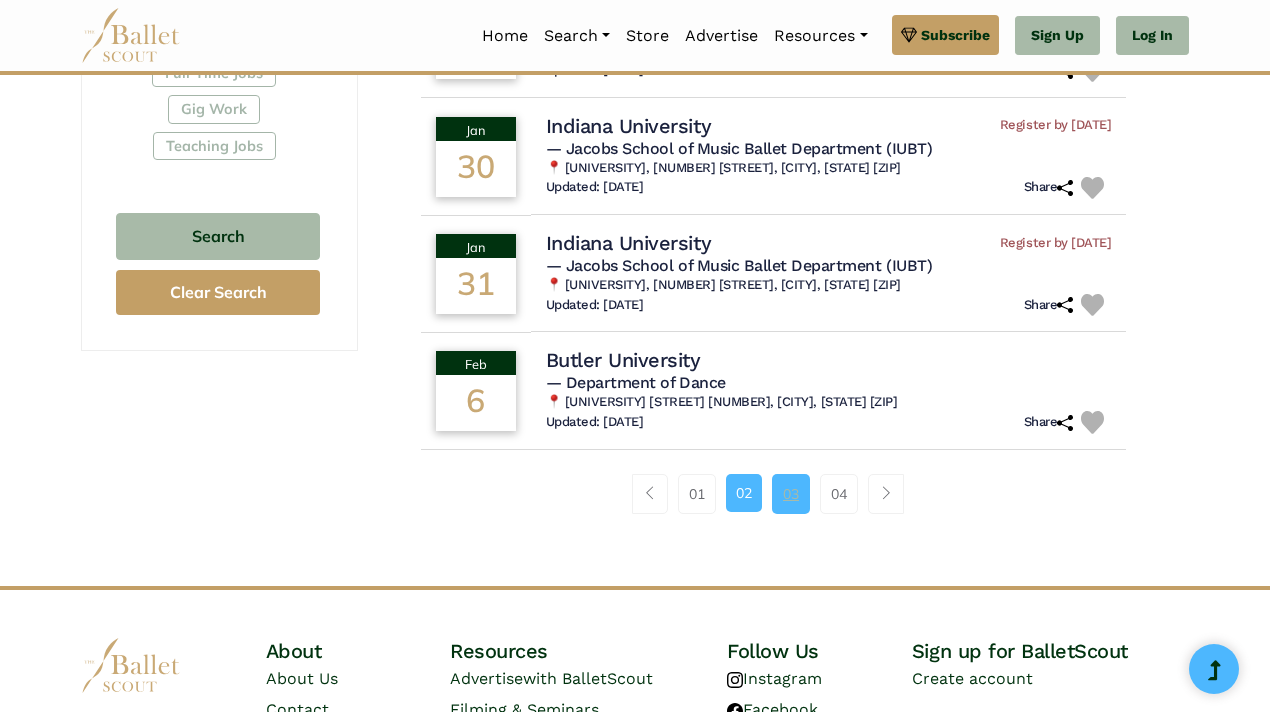 click on "03" at bounding box center [791, 494] 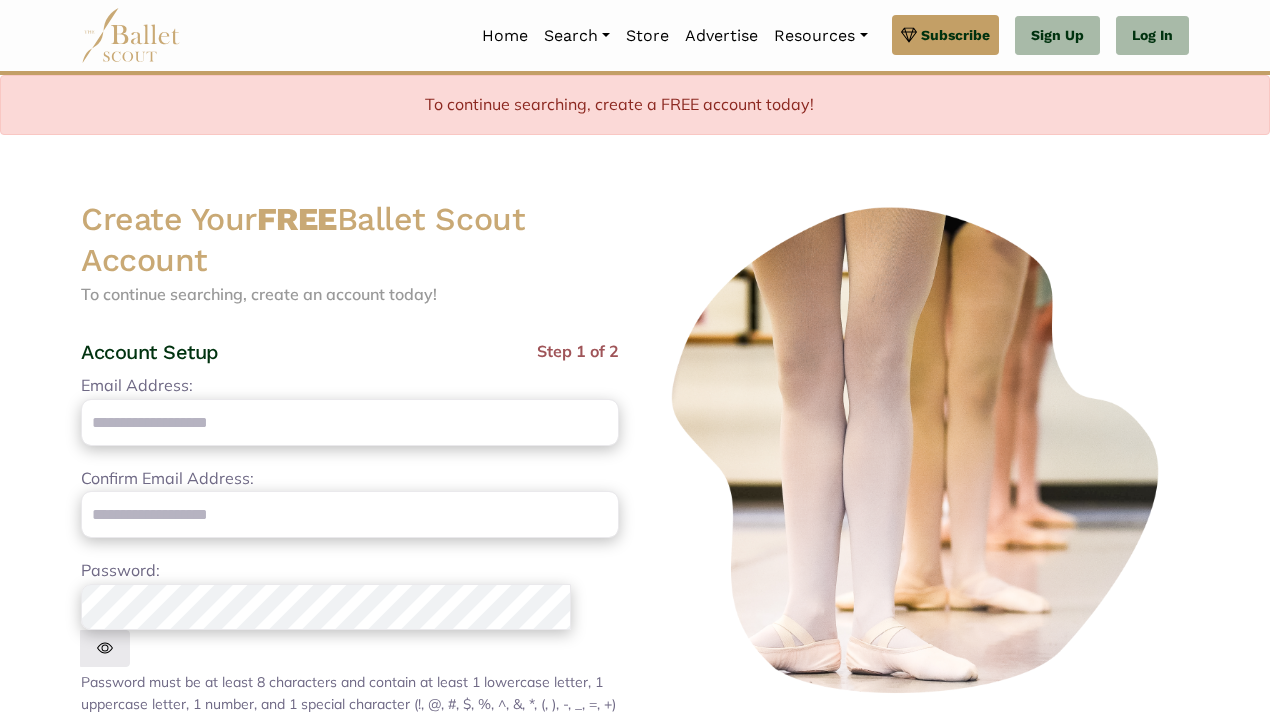 scroll, scrollTop: 0, scrollLeft: 0, axis: both 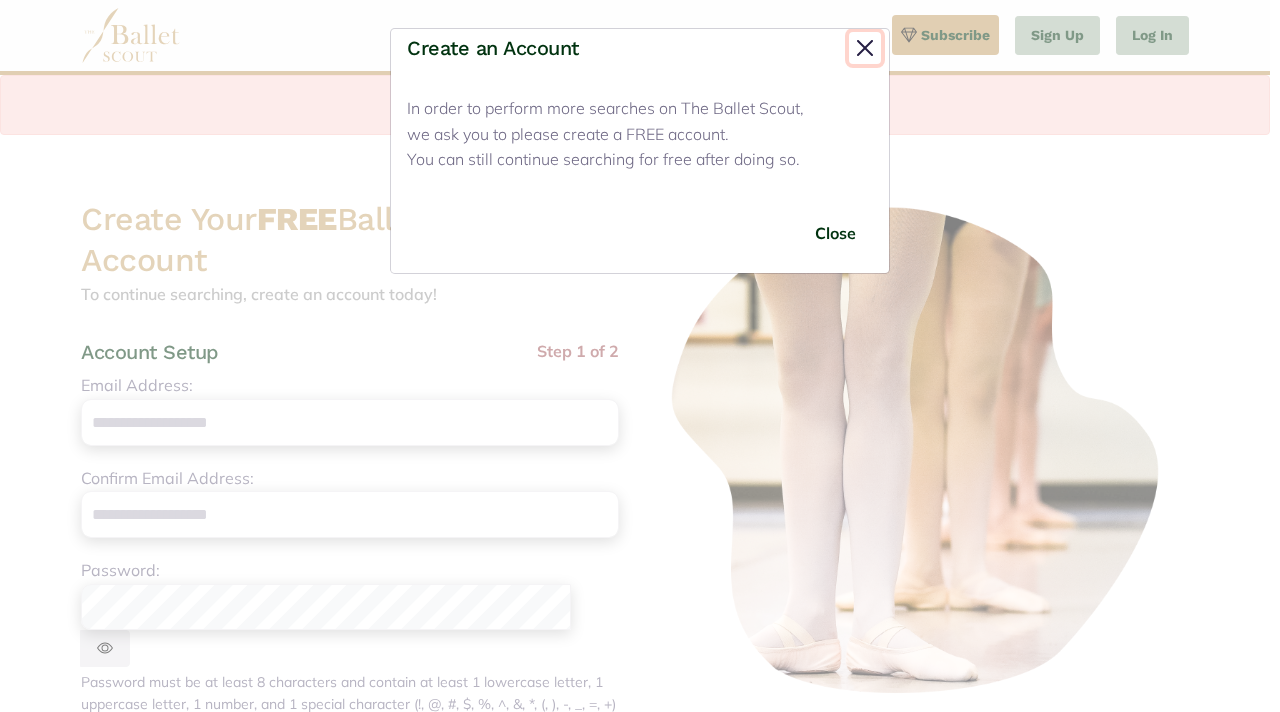 click at bounding box center [865, 48] 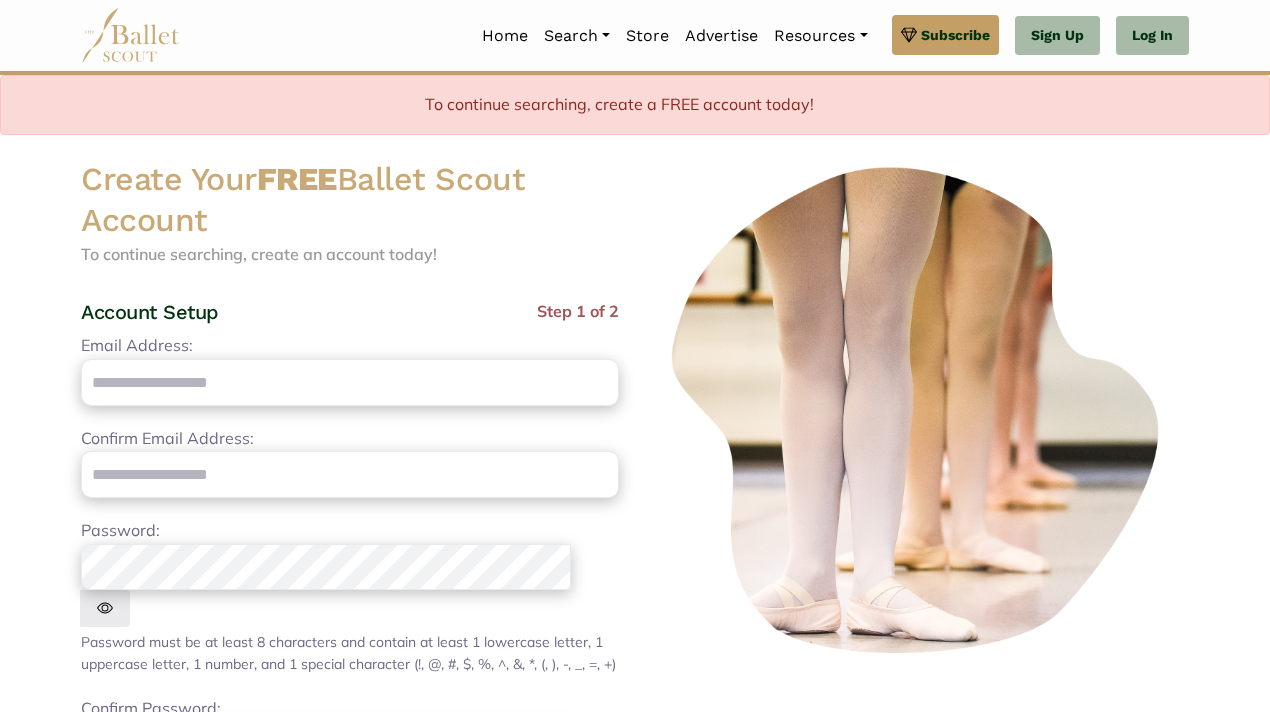 scroll, scrollTop: 0, scrollLeft: 0, axis: both 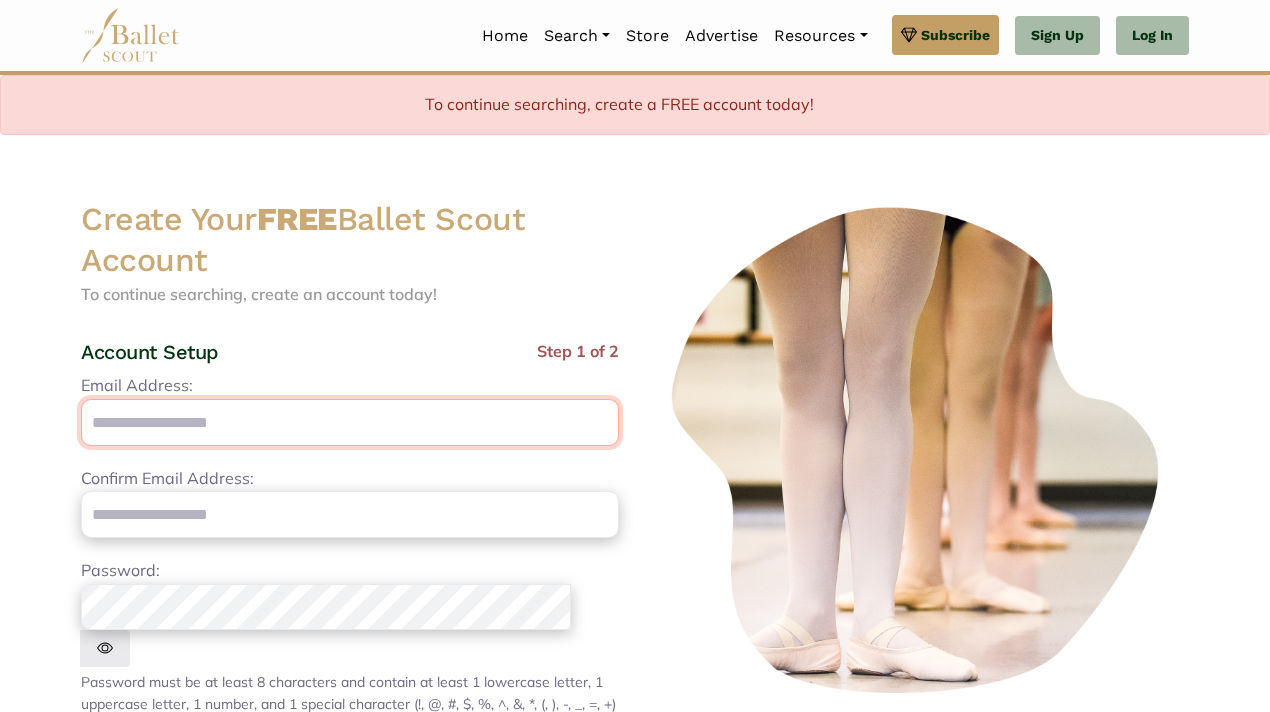 click on "Email Address:" at bounding box center [350, 422] 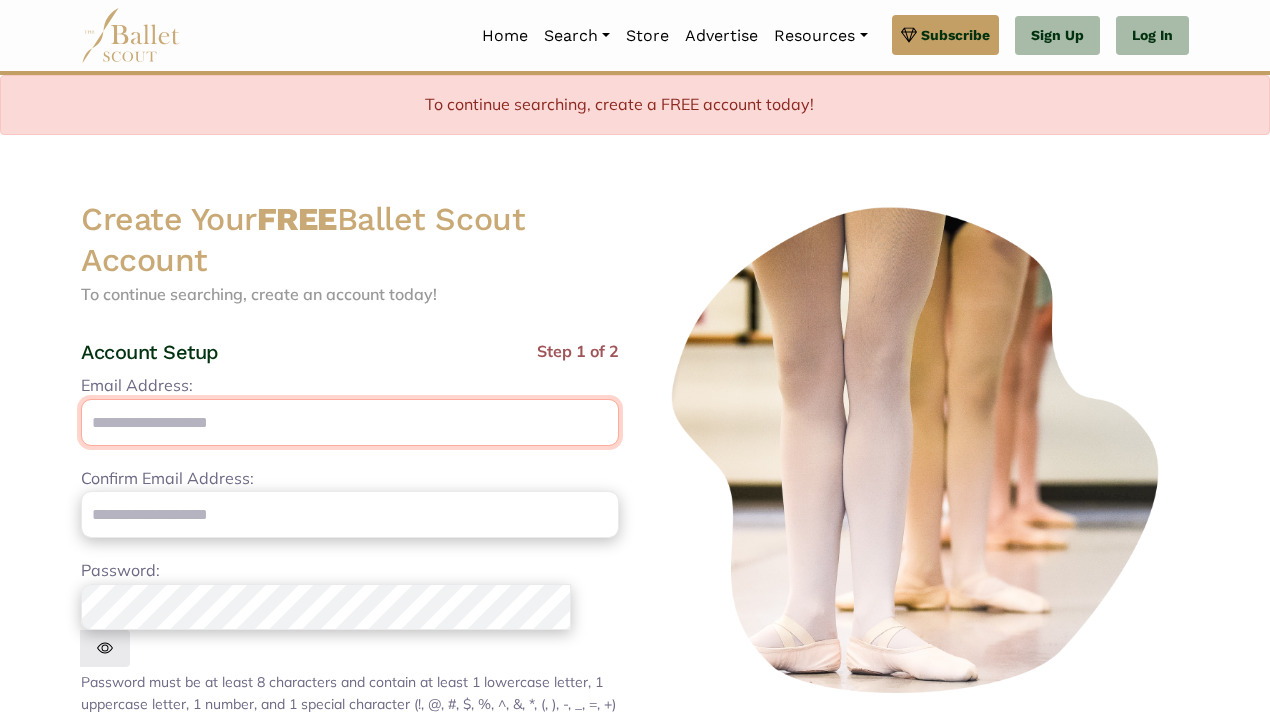 type on "**********" 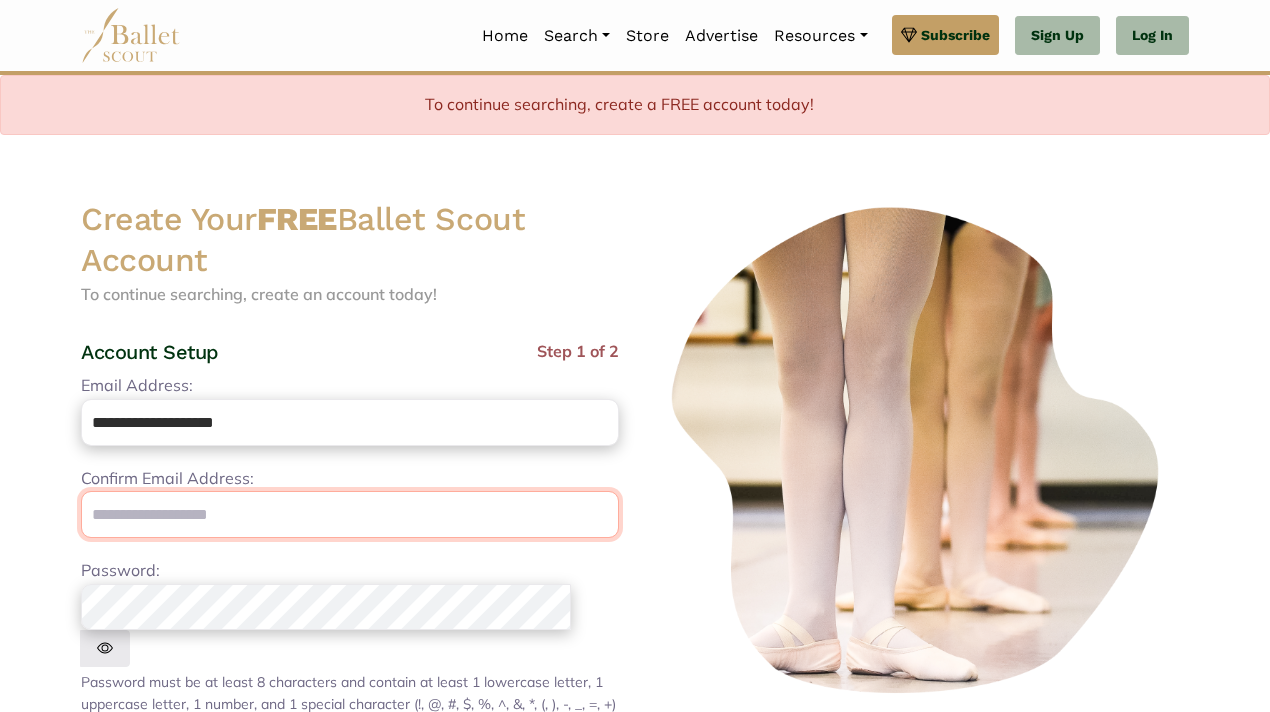 type on "**********" 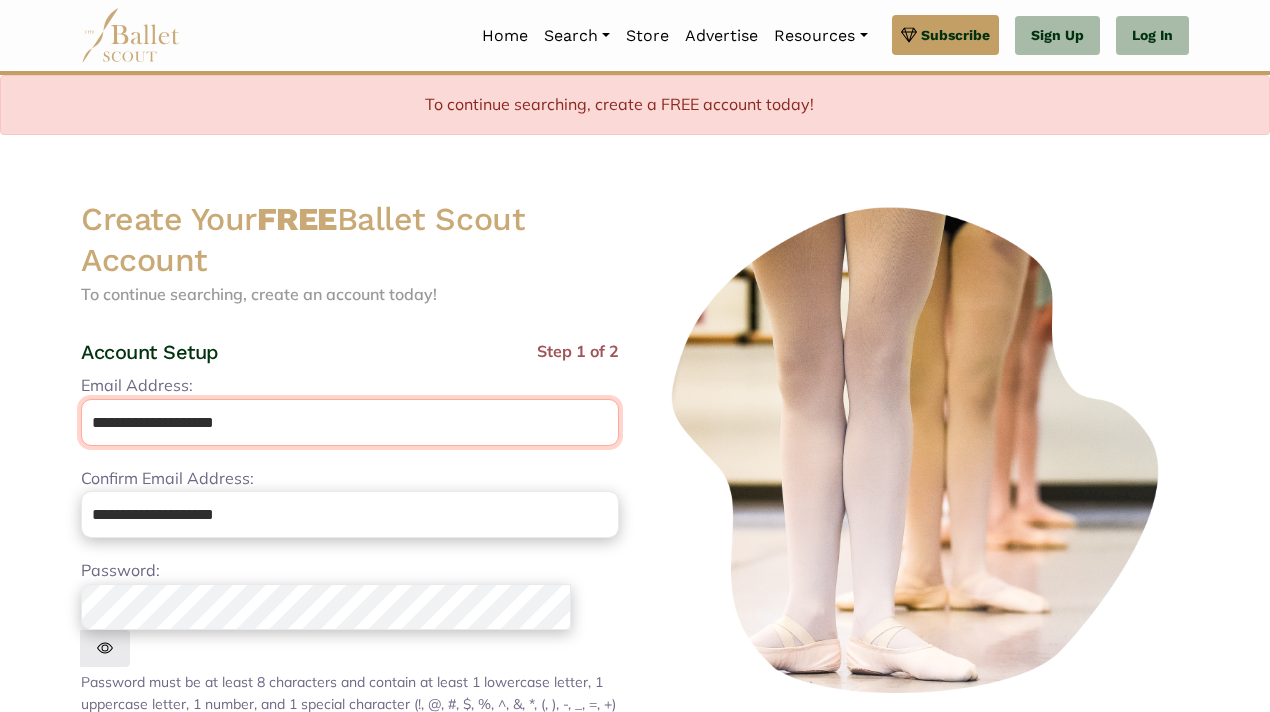 scroll, scrollTop: 119, scrollLeft: 0, axis: vertical 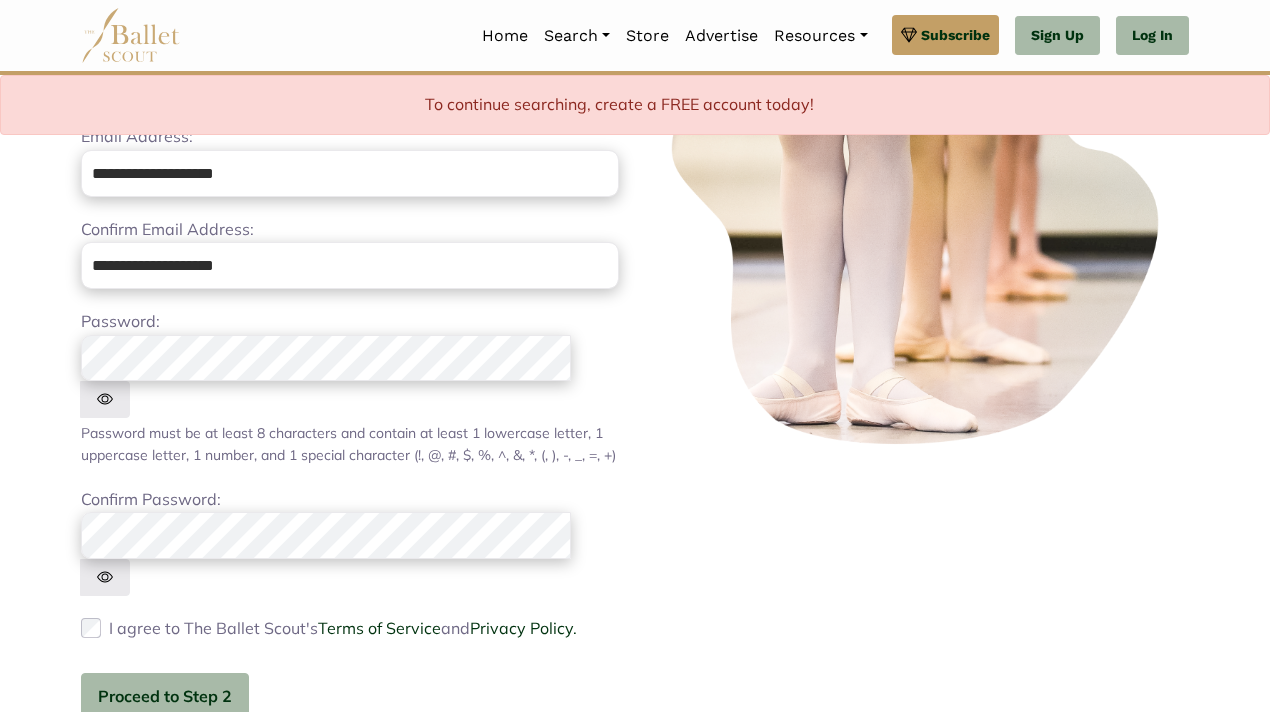 click on "**********" at bounding box center [350, 422] 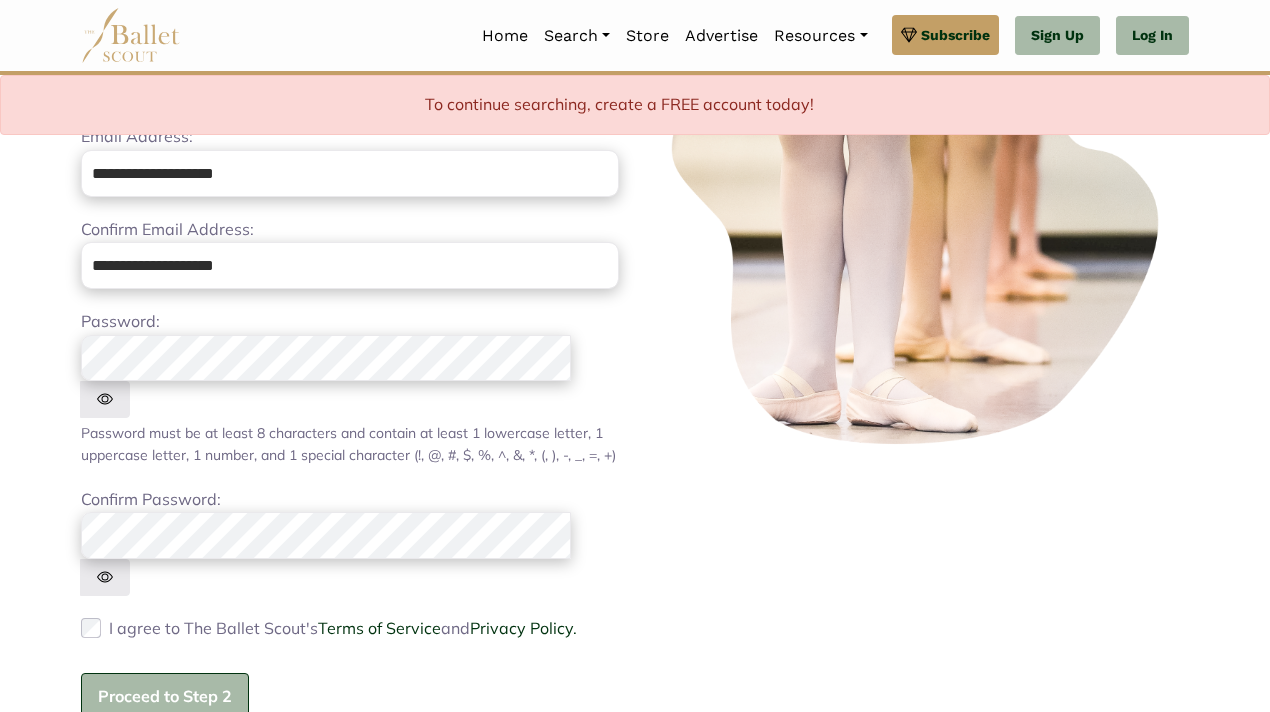 click on "Proceed to Step 2" at bounding box center (165, 696) 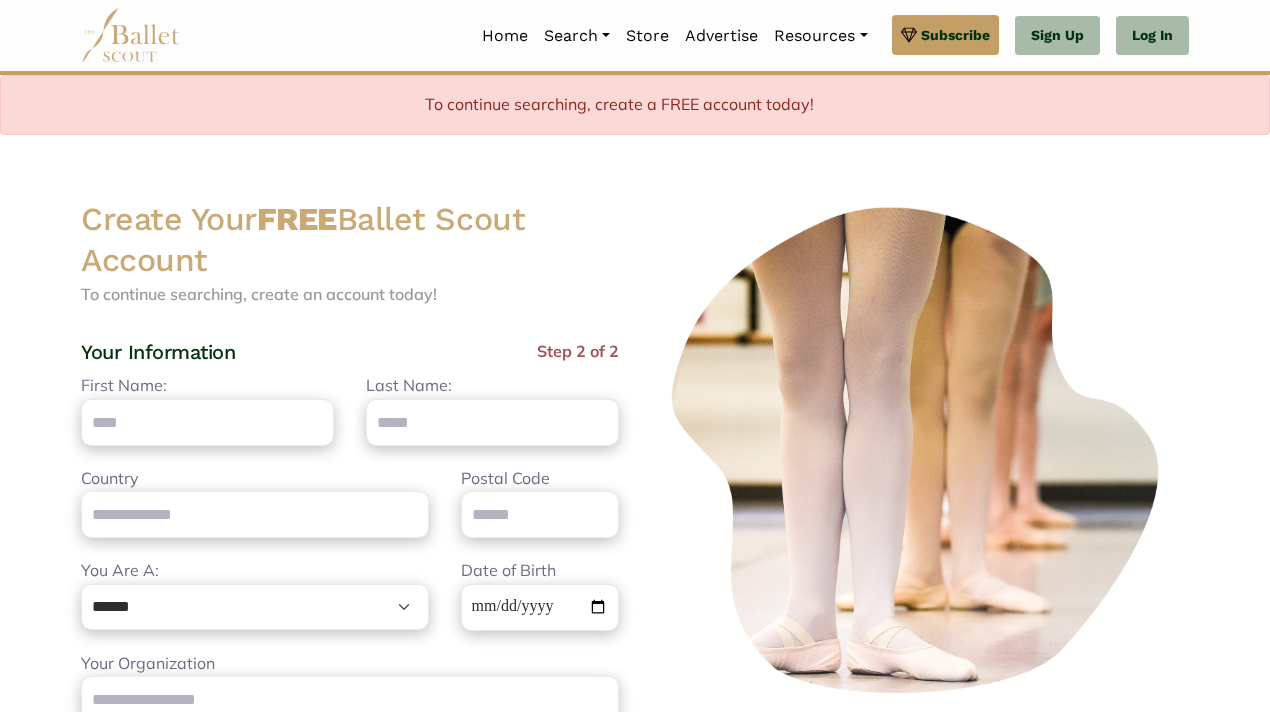 scroll, scrollTop: 1, scrollLeft: 0, axis: vertical 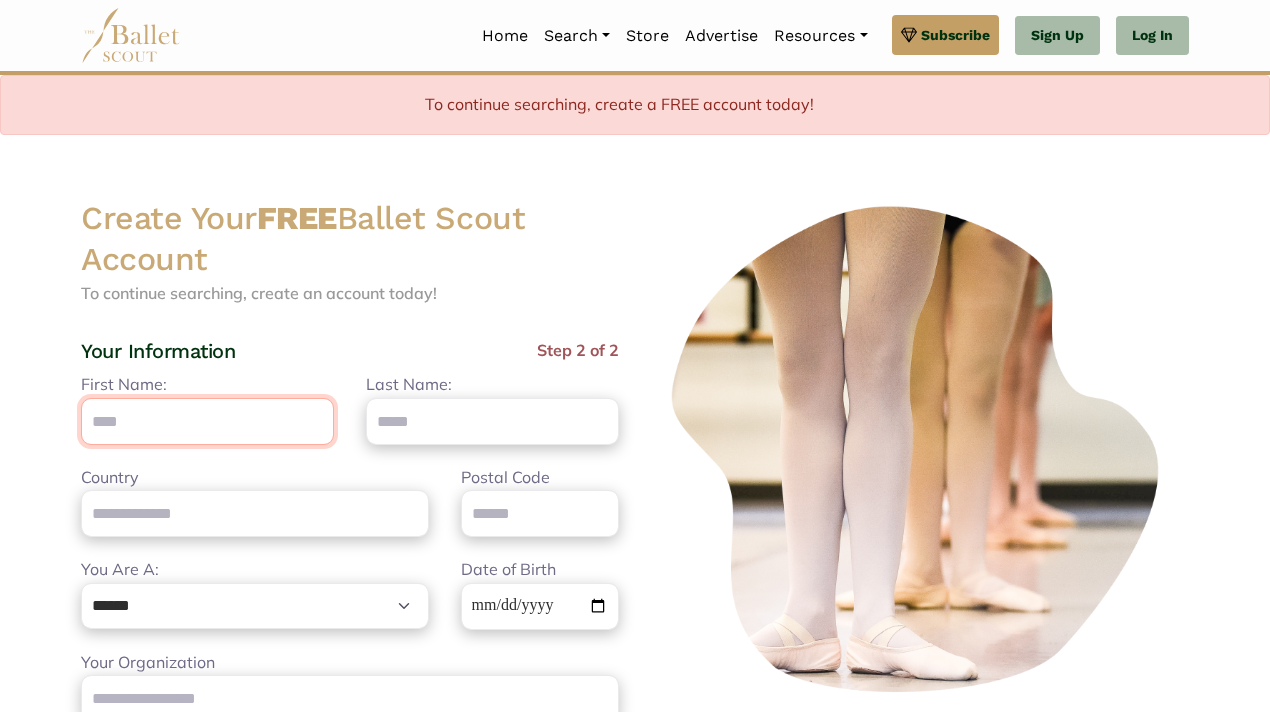 click on "First Name:" at bounding box center [207, 421] 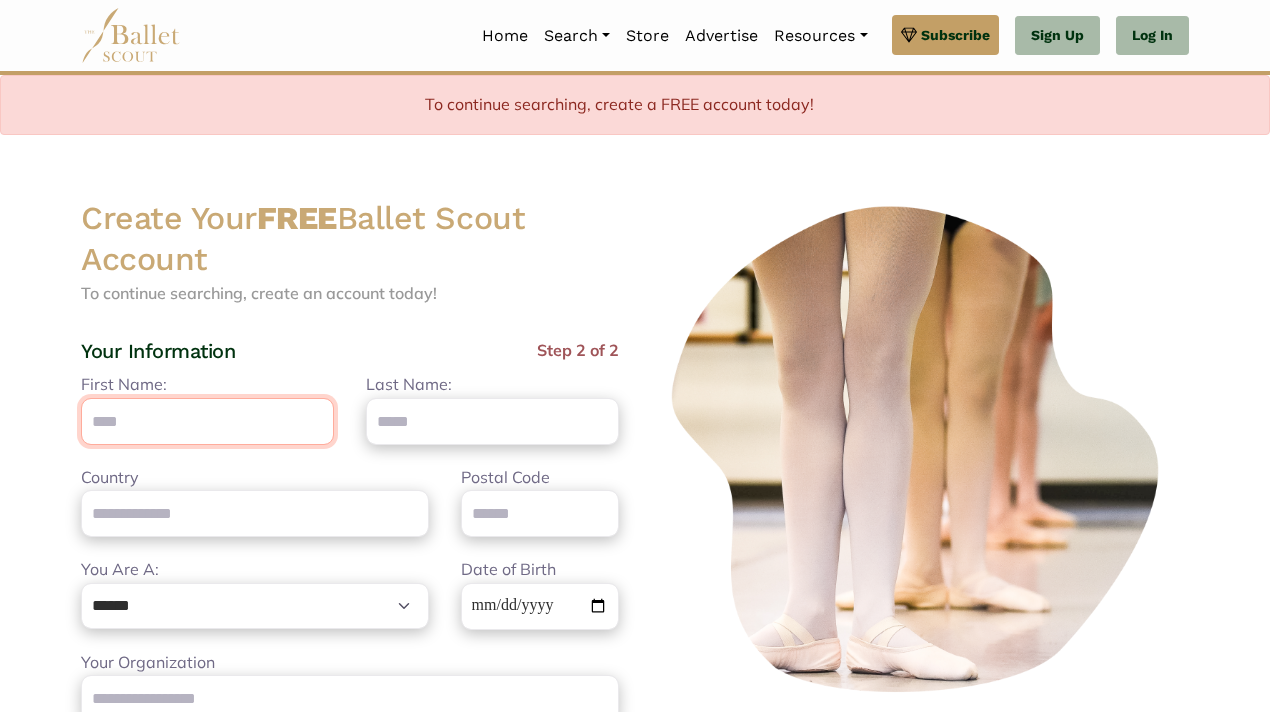 type on "****" 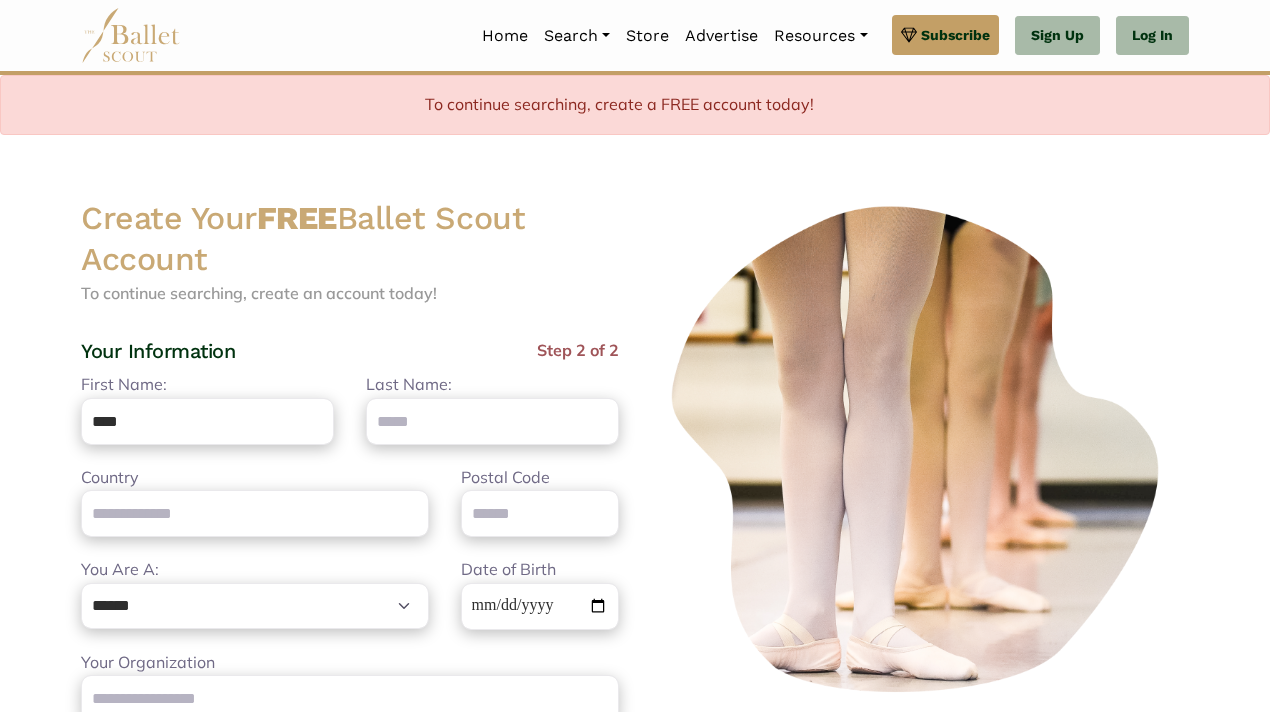 type on "****" 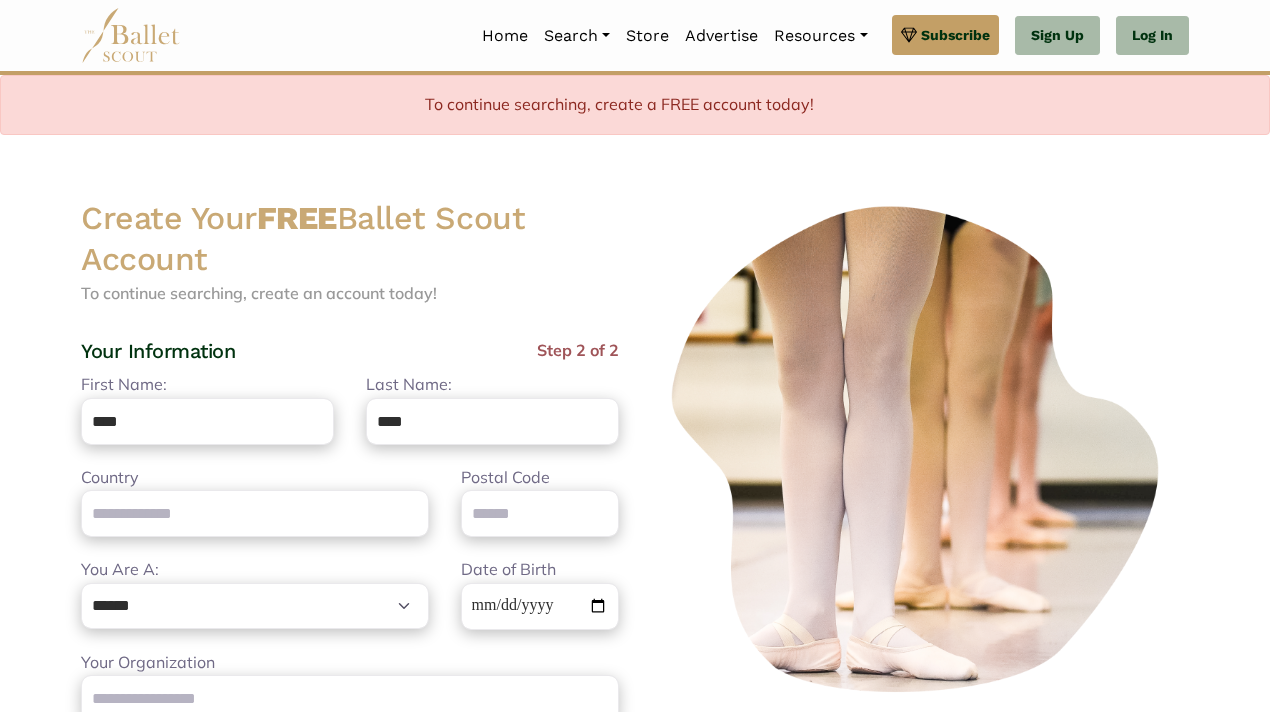 type on "**********" 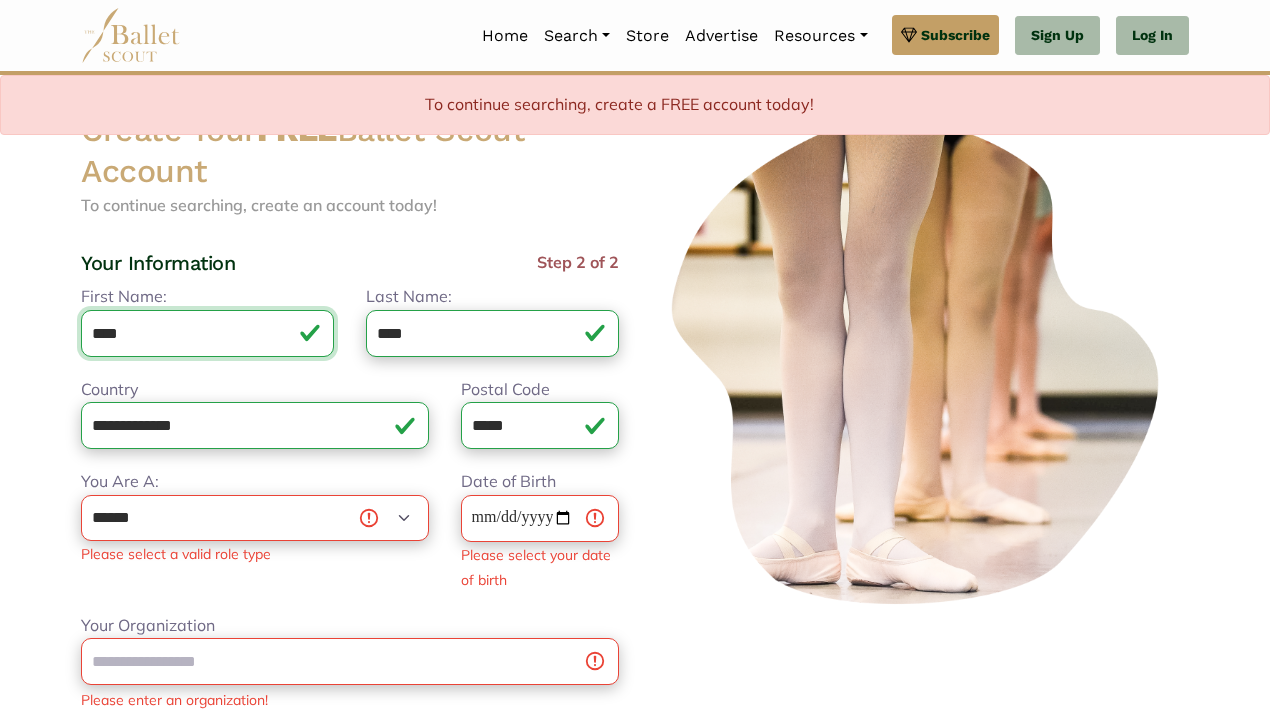 scroll, scrollTop: 90, scrollLeft: 0, axis: vertical 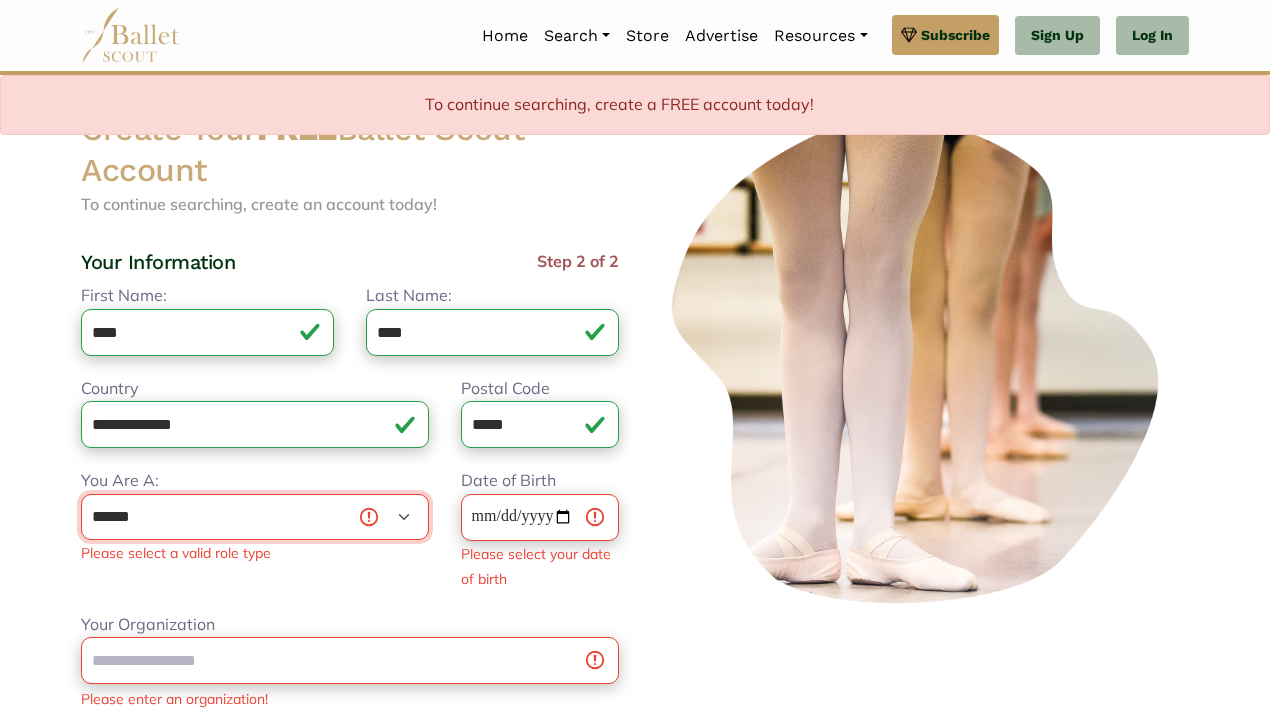click on "**********" at bounding box center [255, 517] 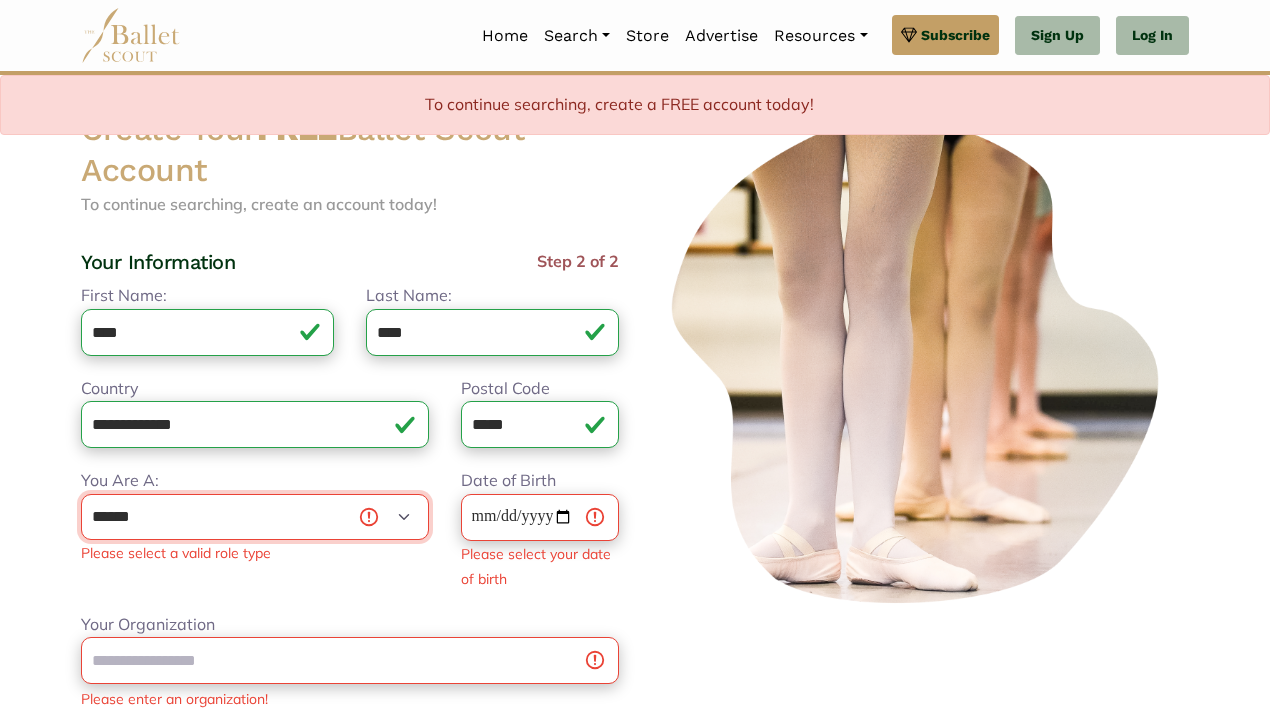 select on "*" 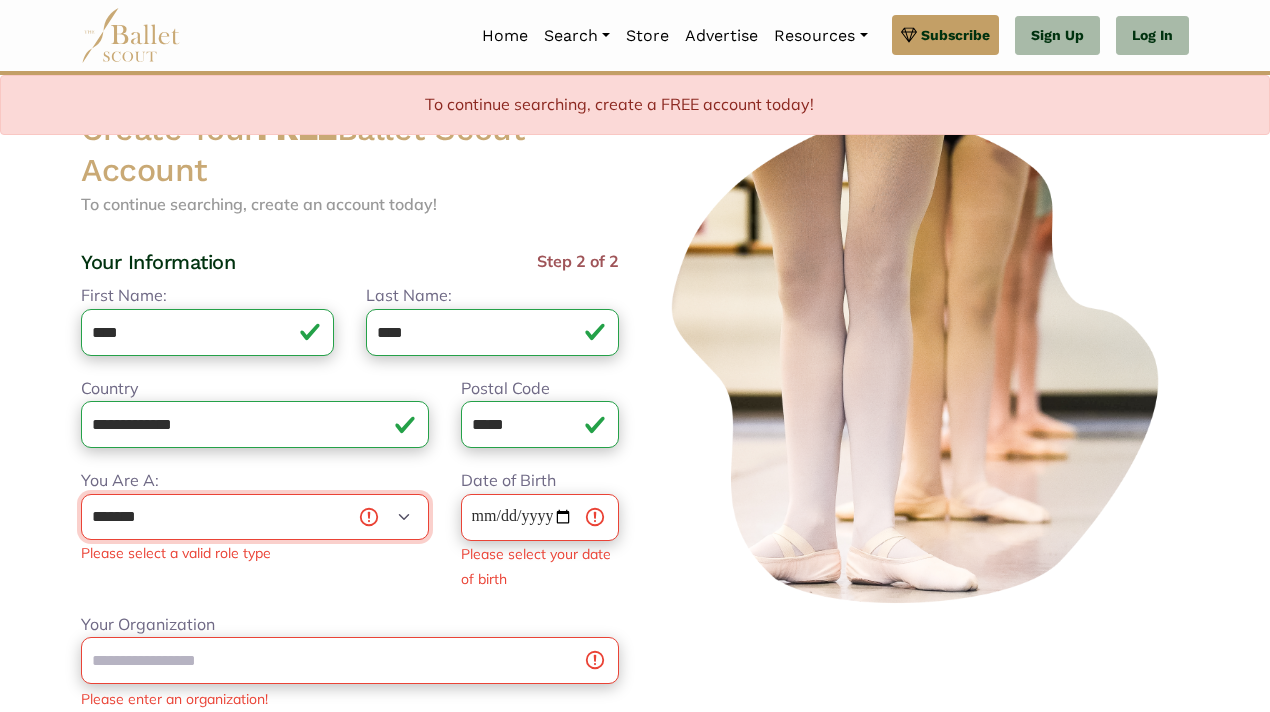 click on "**********" at bounding box center [255, 517] 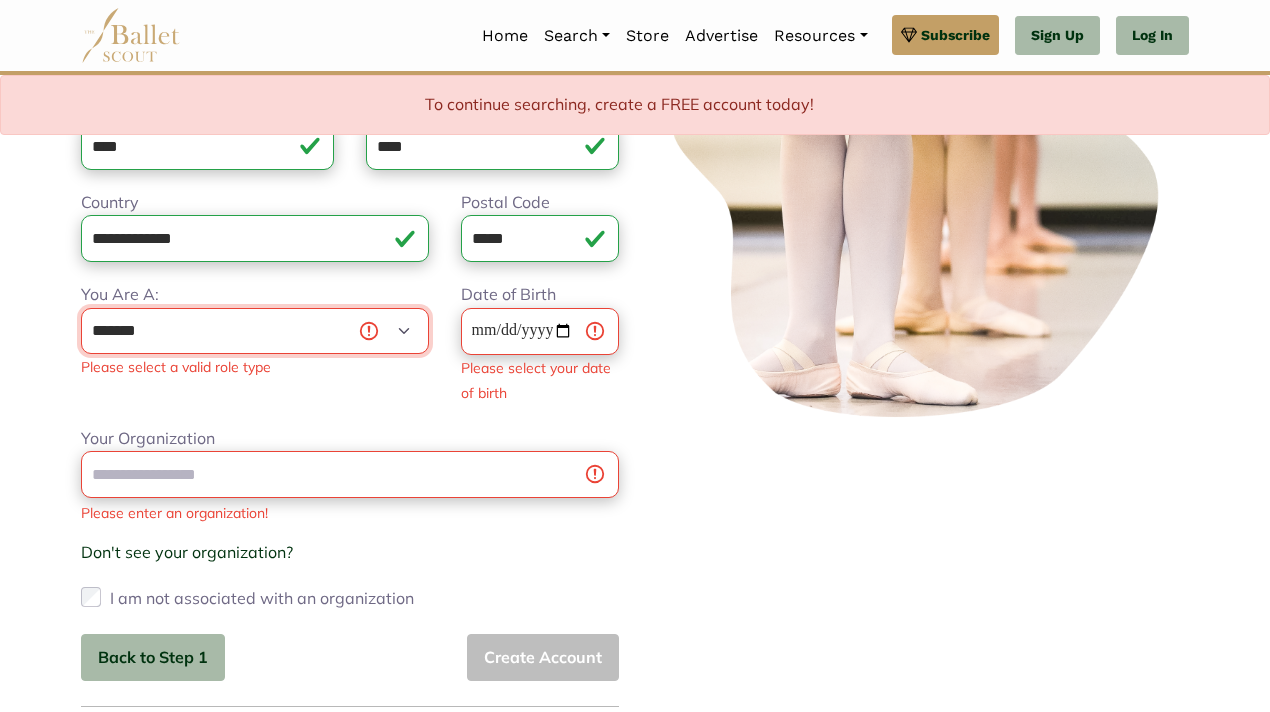 scroll, scrollTop: 281, scrollLeft: 0, axis: vertical 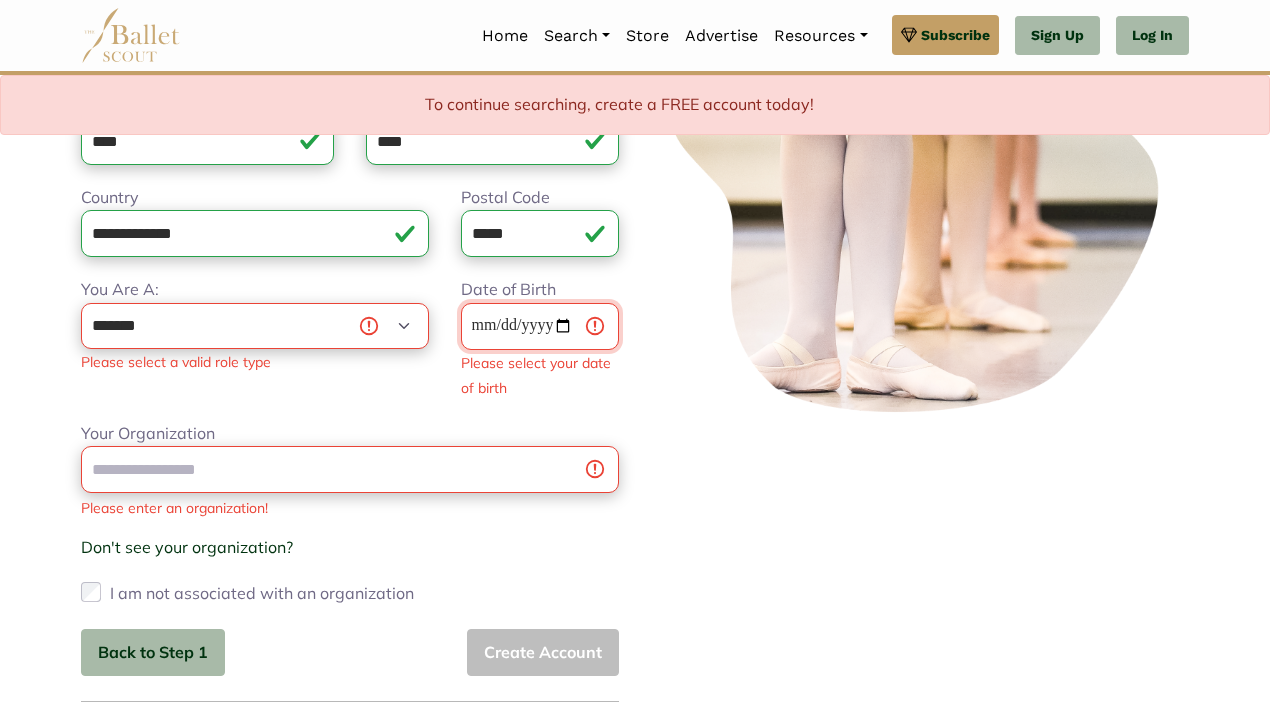 click on "Date of Birth" at bounding box center (540, 326) 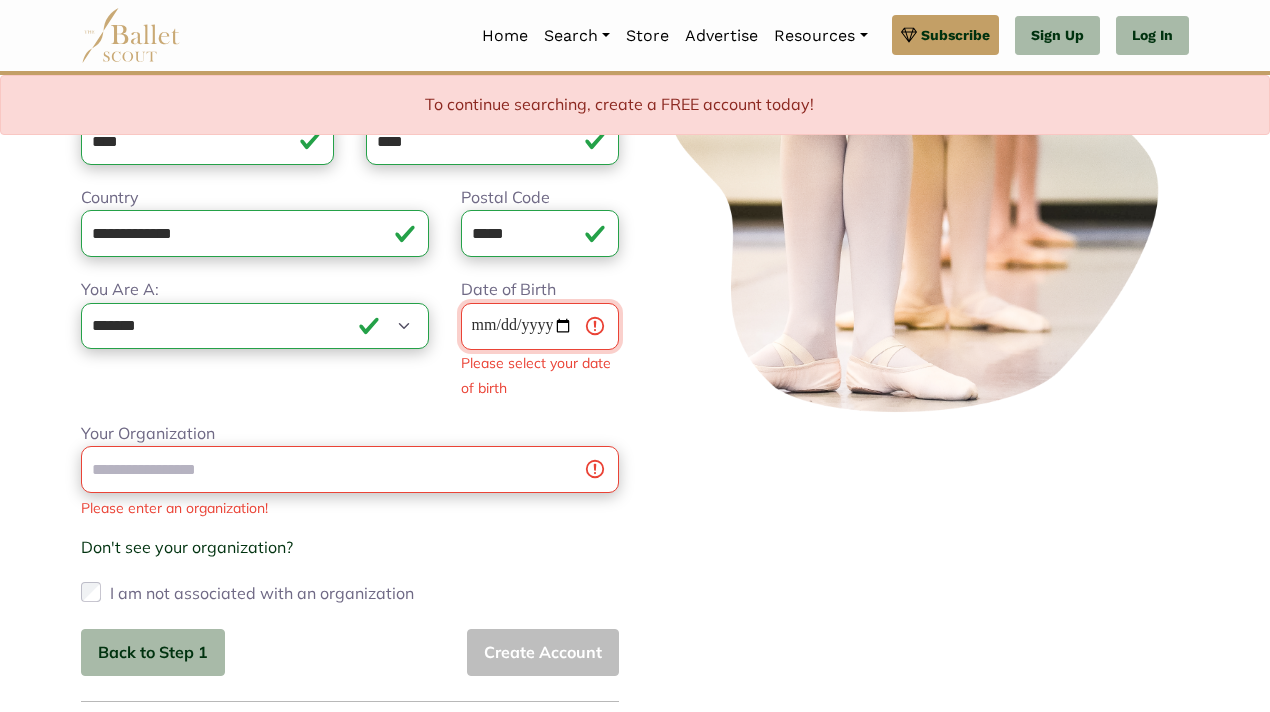 type on "**********" 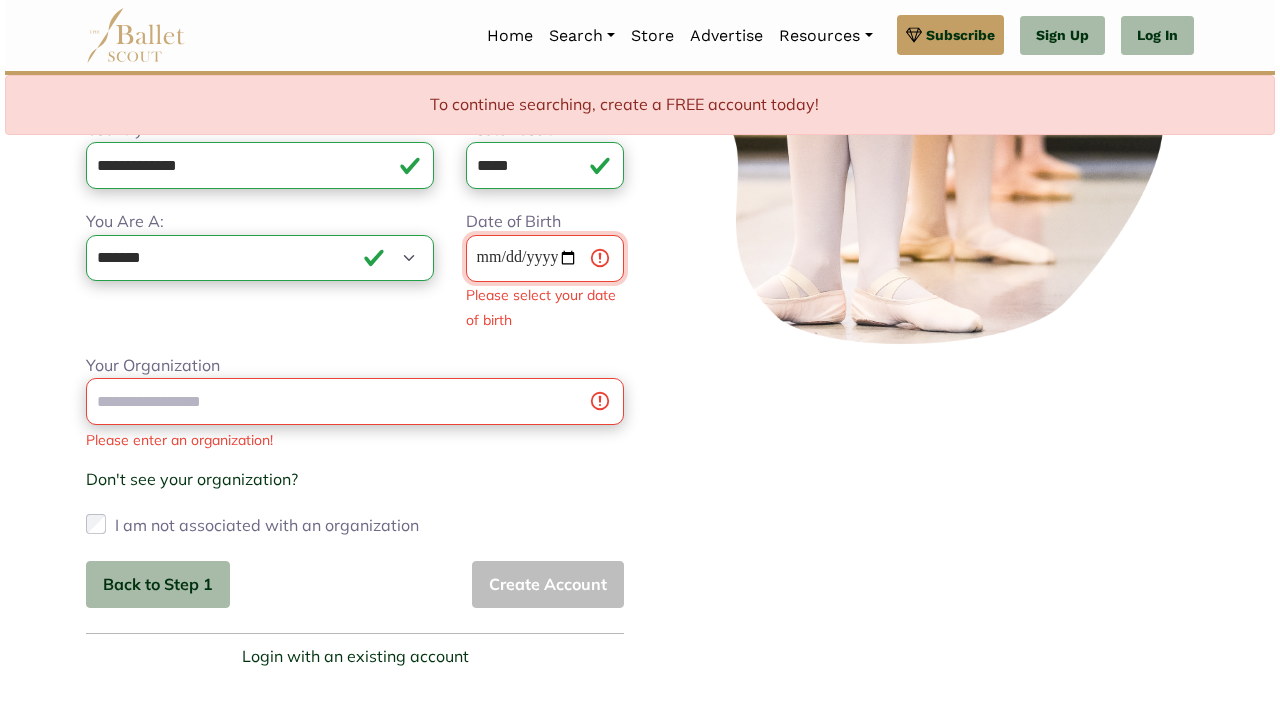 scroll, scrollTop: 357, scrollLeft: 0, axis: vertical 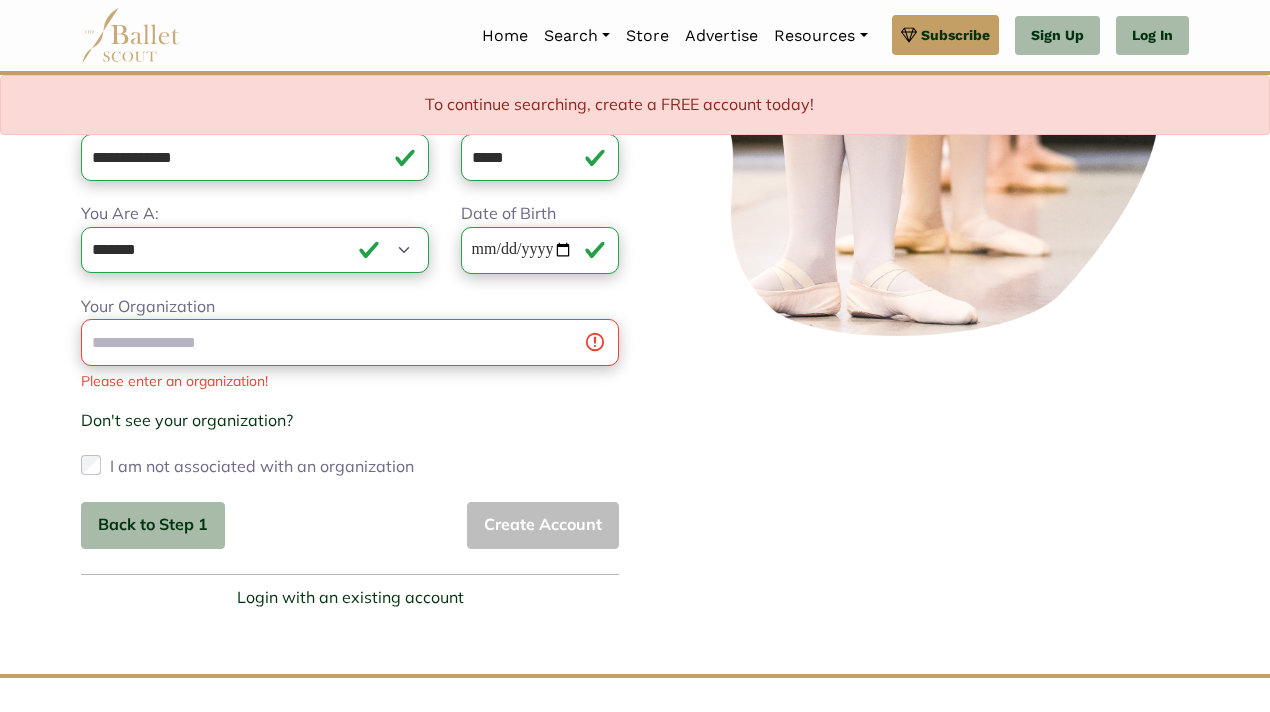 click on "**********" at bounding box center (350, 282) 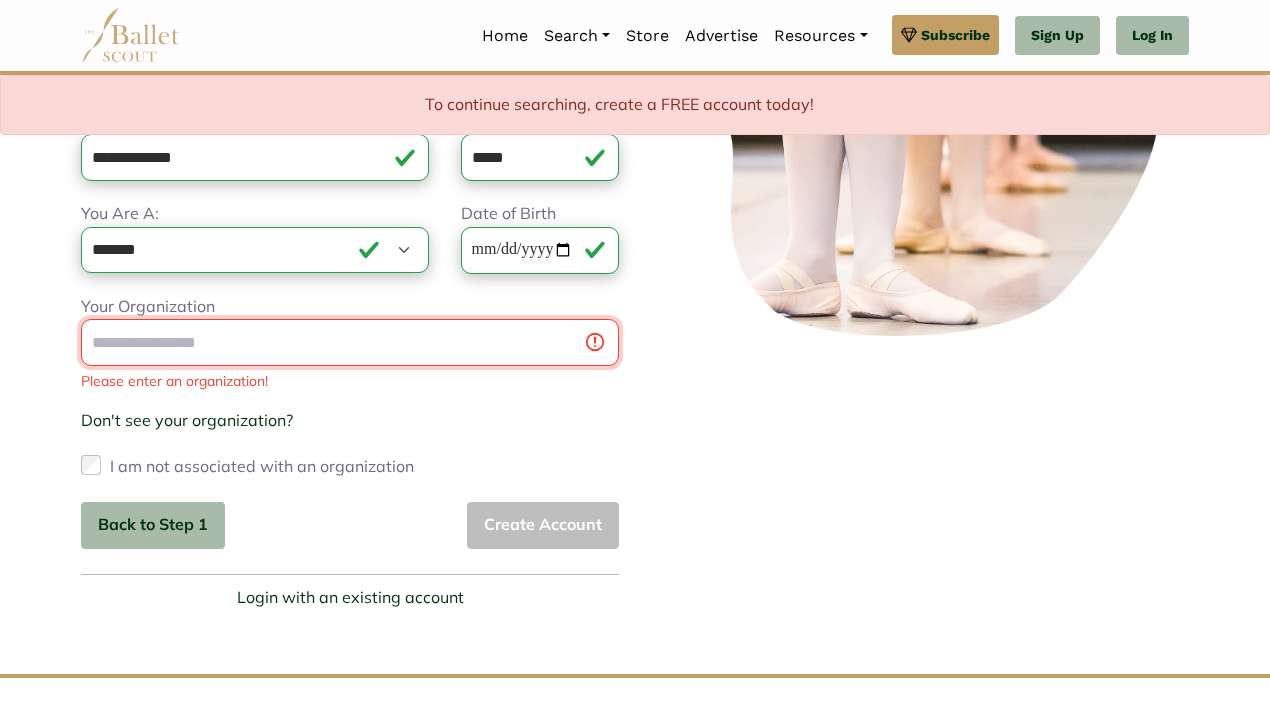 click on "Your Organization" at bounding box center (350, 342) 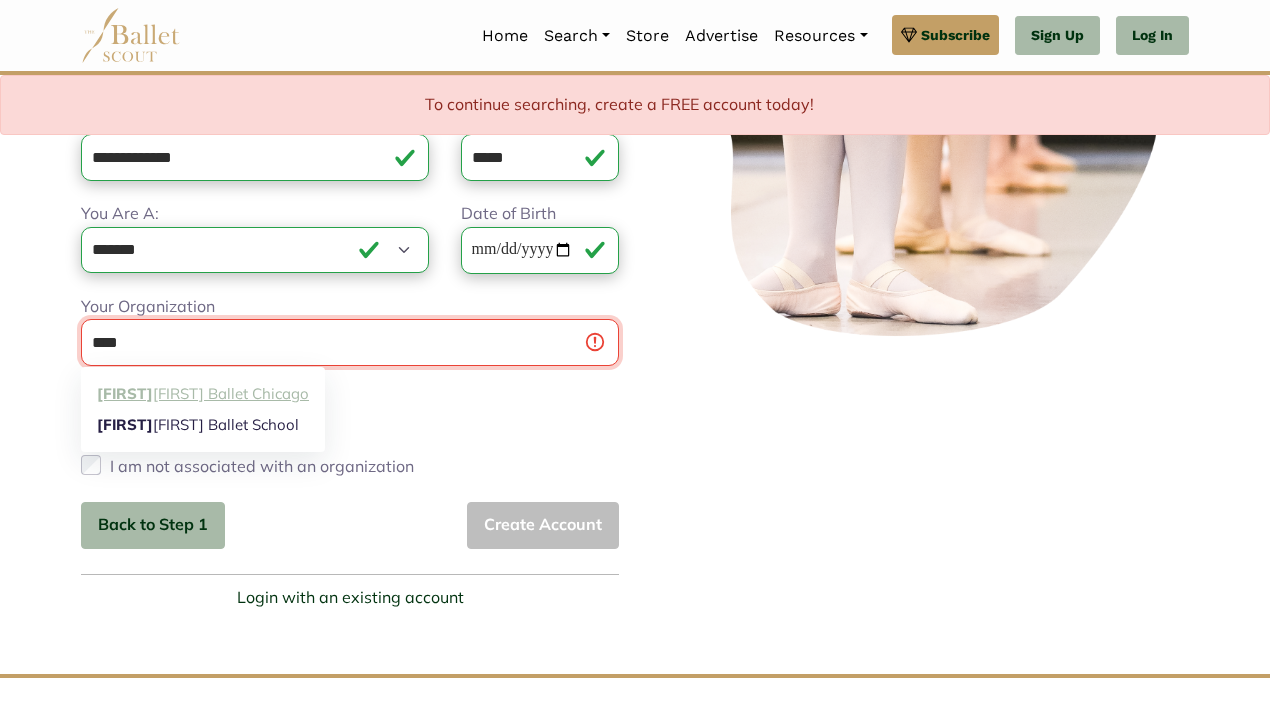 click on "Joff rey Ballet Chicago" at bounding box center (203, 394) 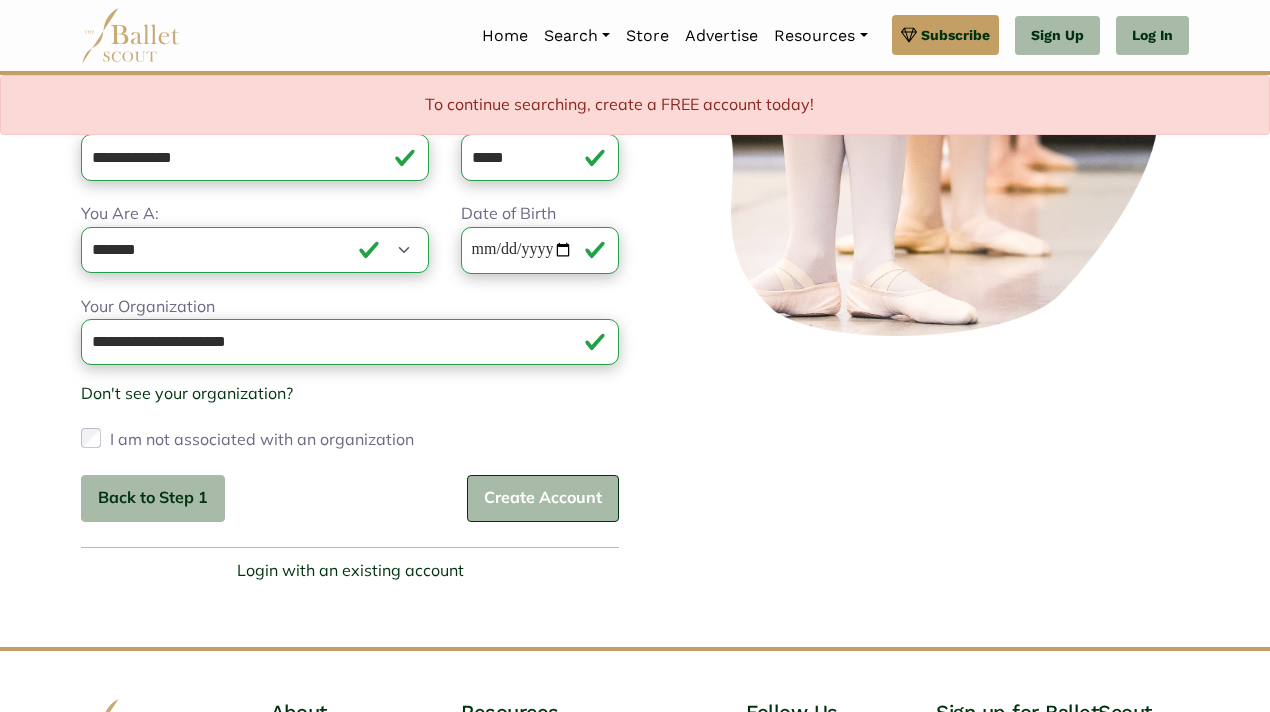 click on "Create Account" at bounding box center [543, 498] 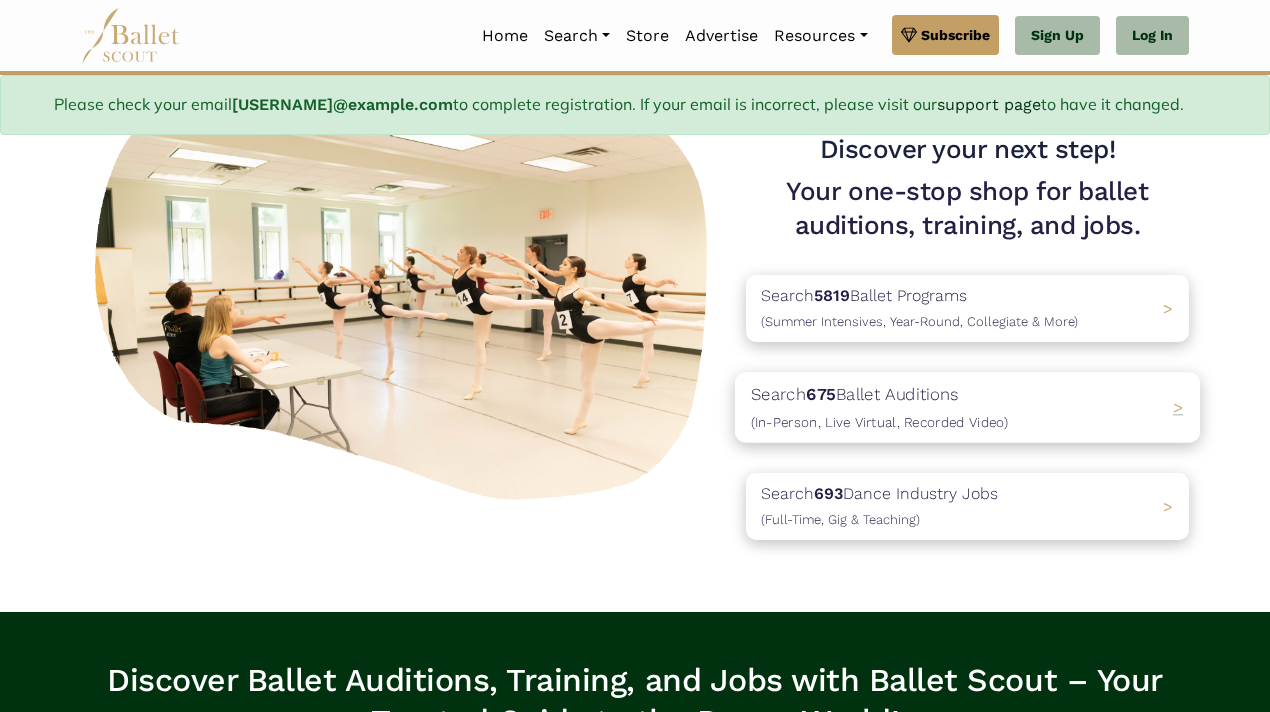 scroll, scrollTop: 80, scrollLeft: 0, axis: vertical 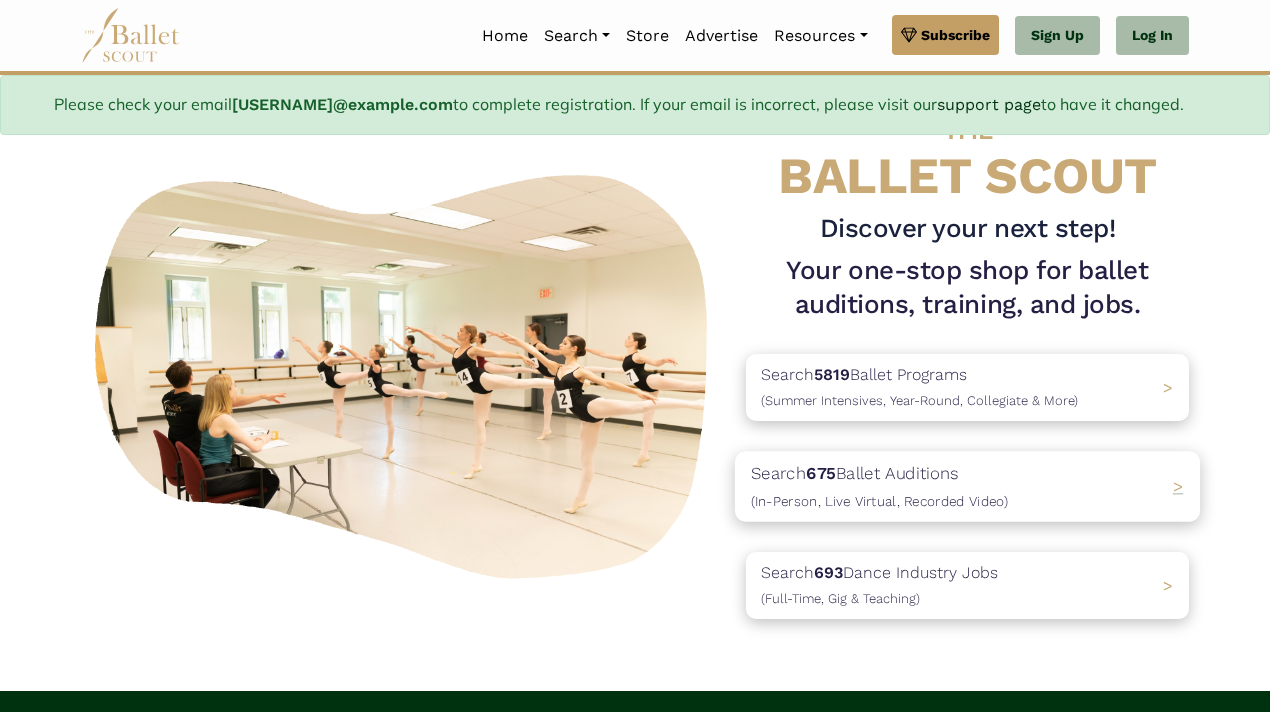 click on "Search  675   Ballet Auditions (In-Person, Live Virtual, Recorded Video)" at bounding box center [879, 486] 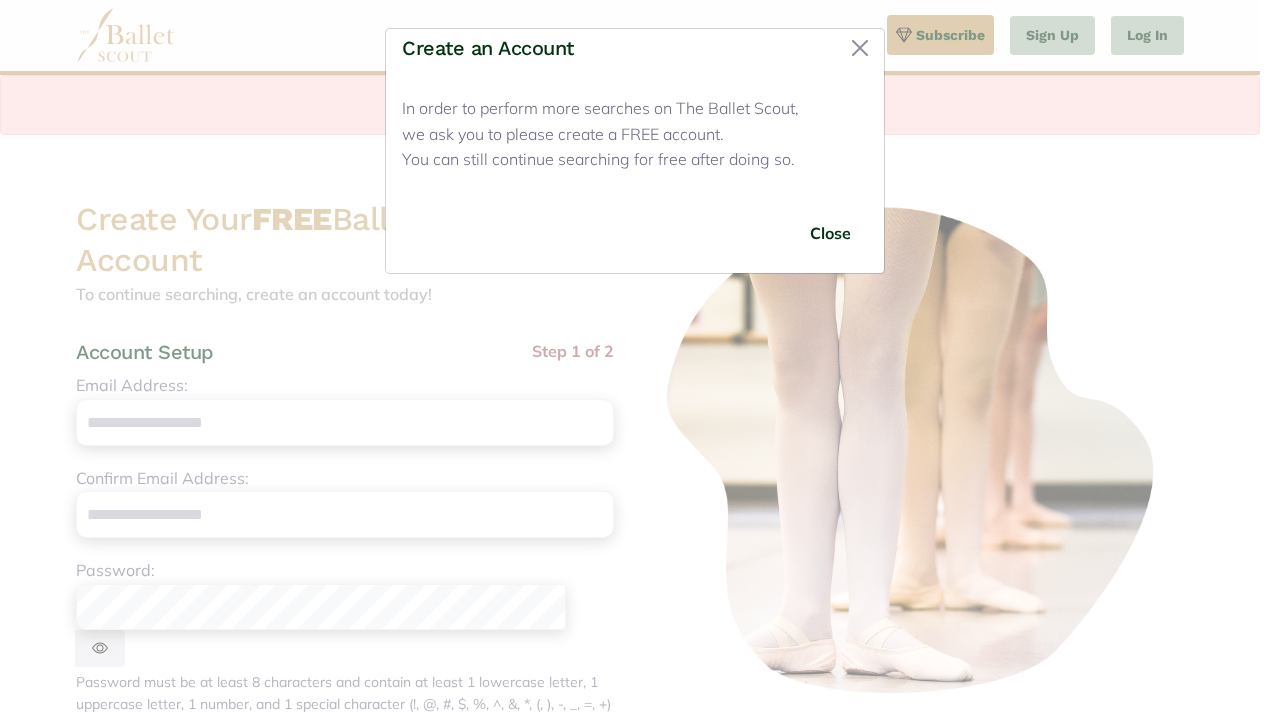scroll, scrollTop: 0, scrollLeft: 0, axis: both 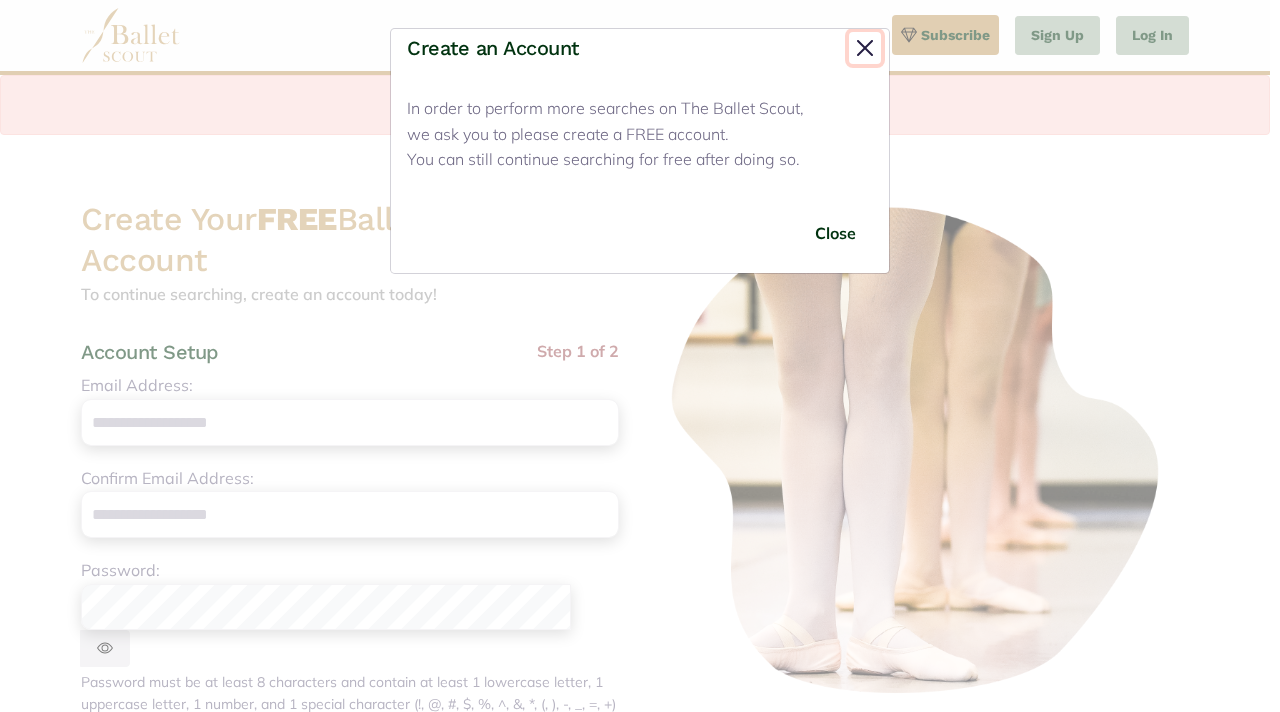 click at bounding box center (865, 48) 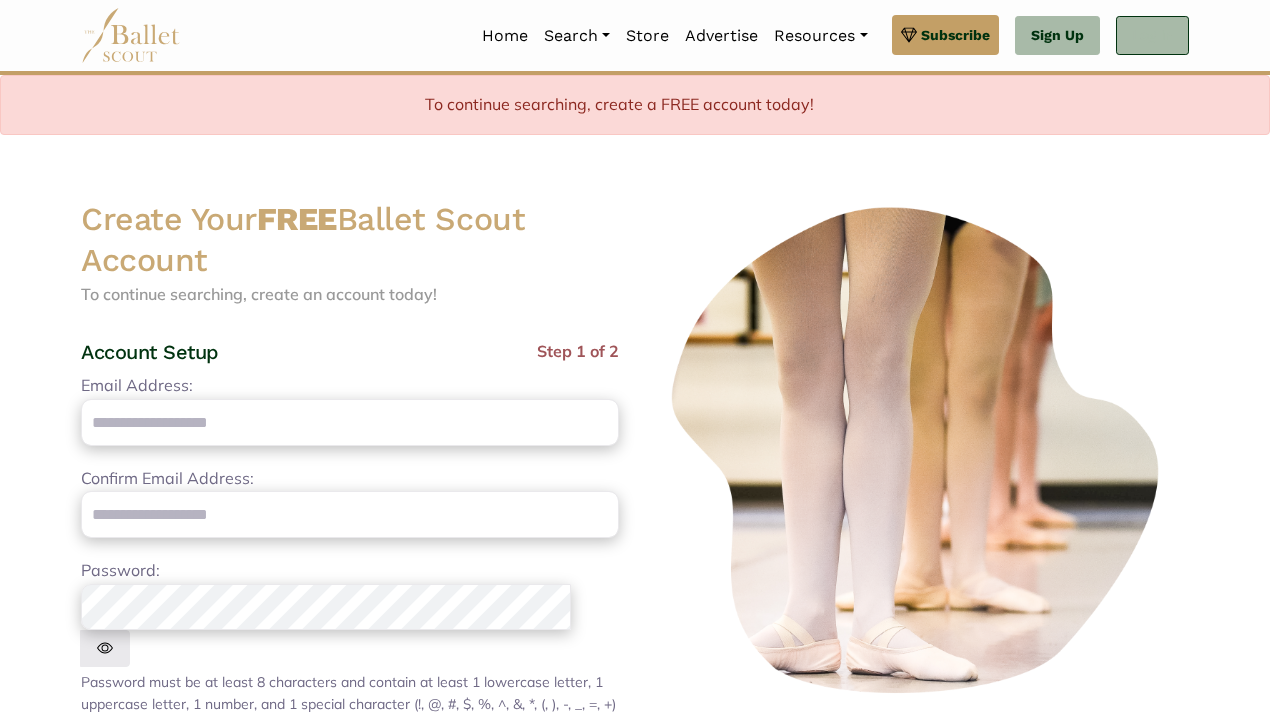 click on "Log In" at bounding box center (1152, 36) 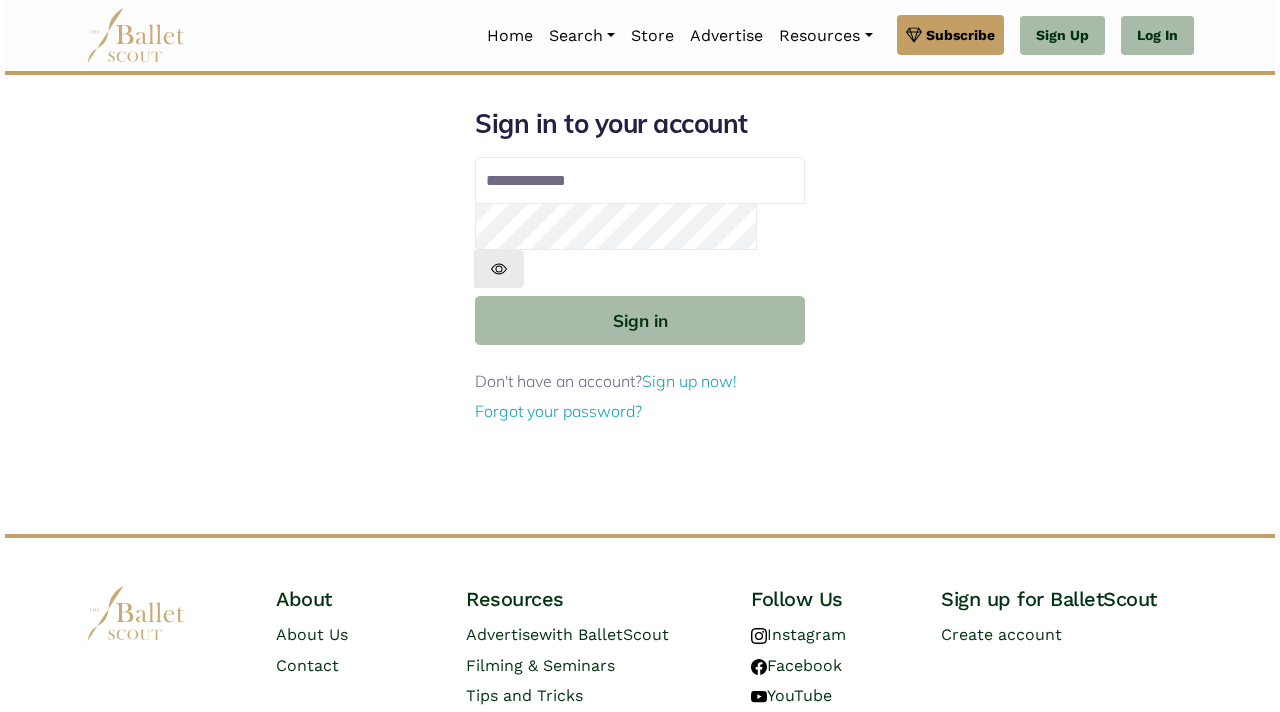 scroll, scrollTop: 0, scrollLeft: 0, axis: both 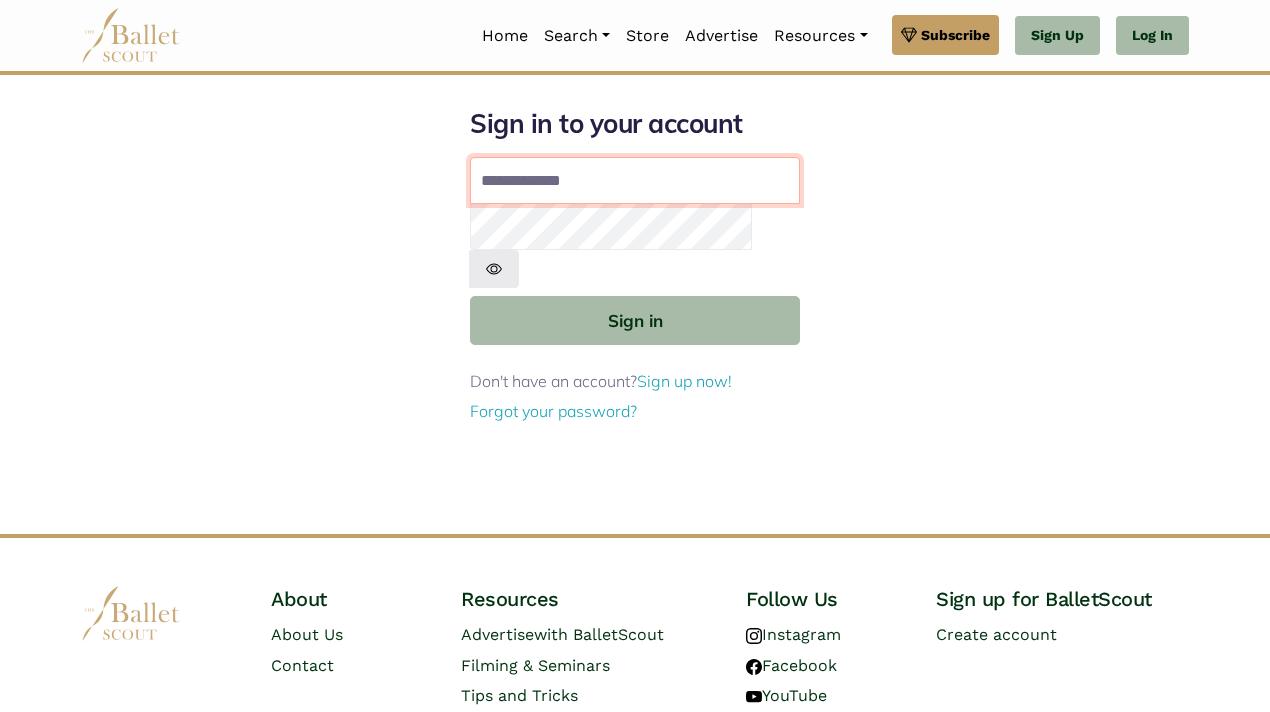 type on "**********" 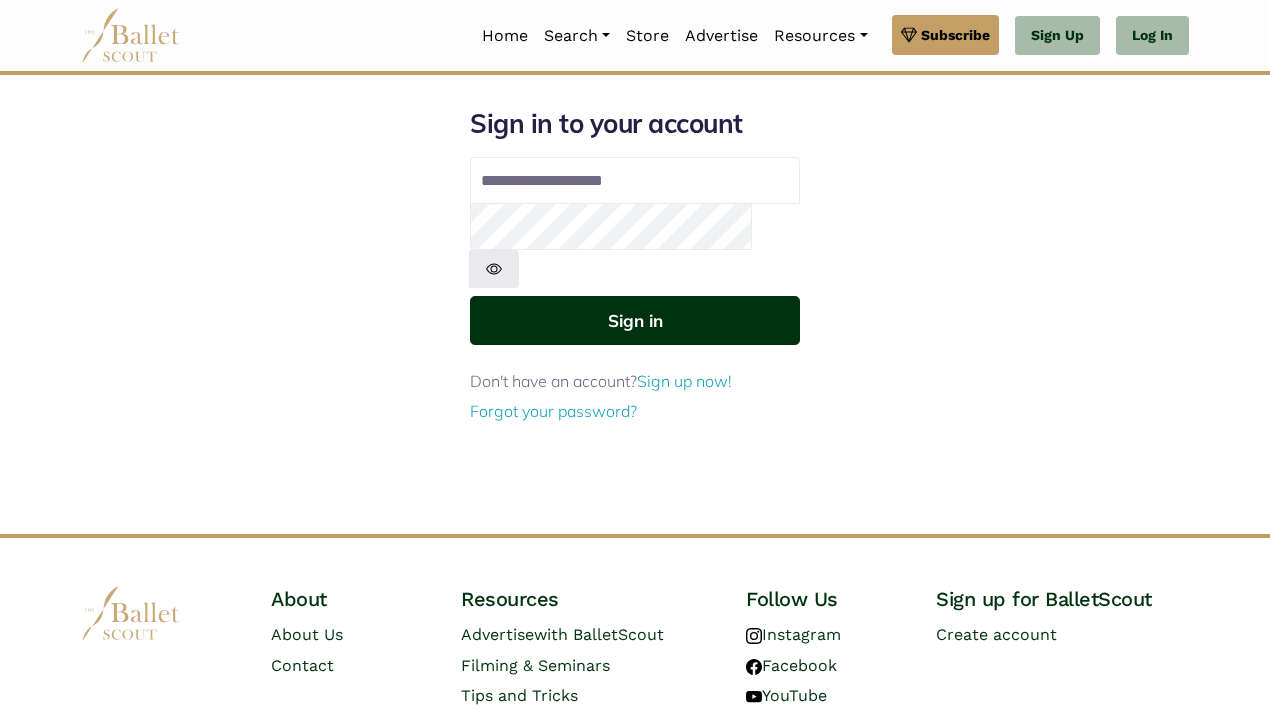 click on "Sign in" at bounding box center (635, 320) 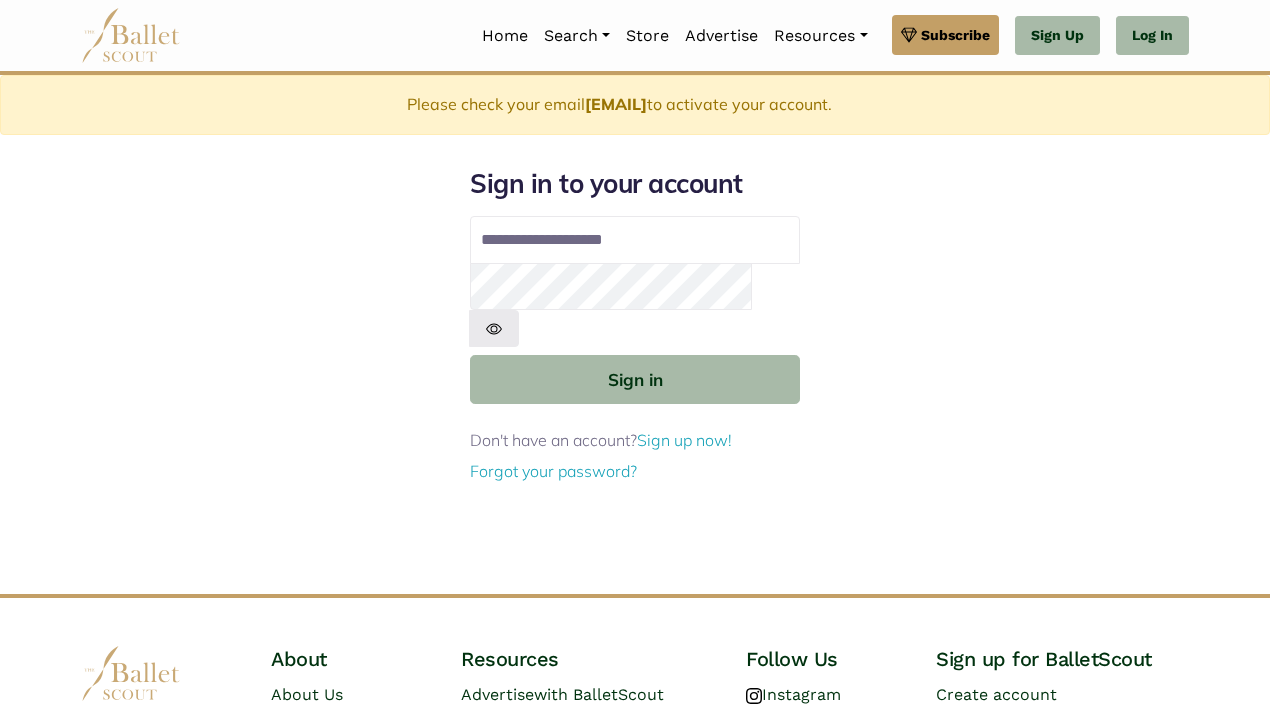 scroll, scrollTop: 0, scrollLeft: 0, axis: both 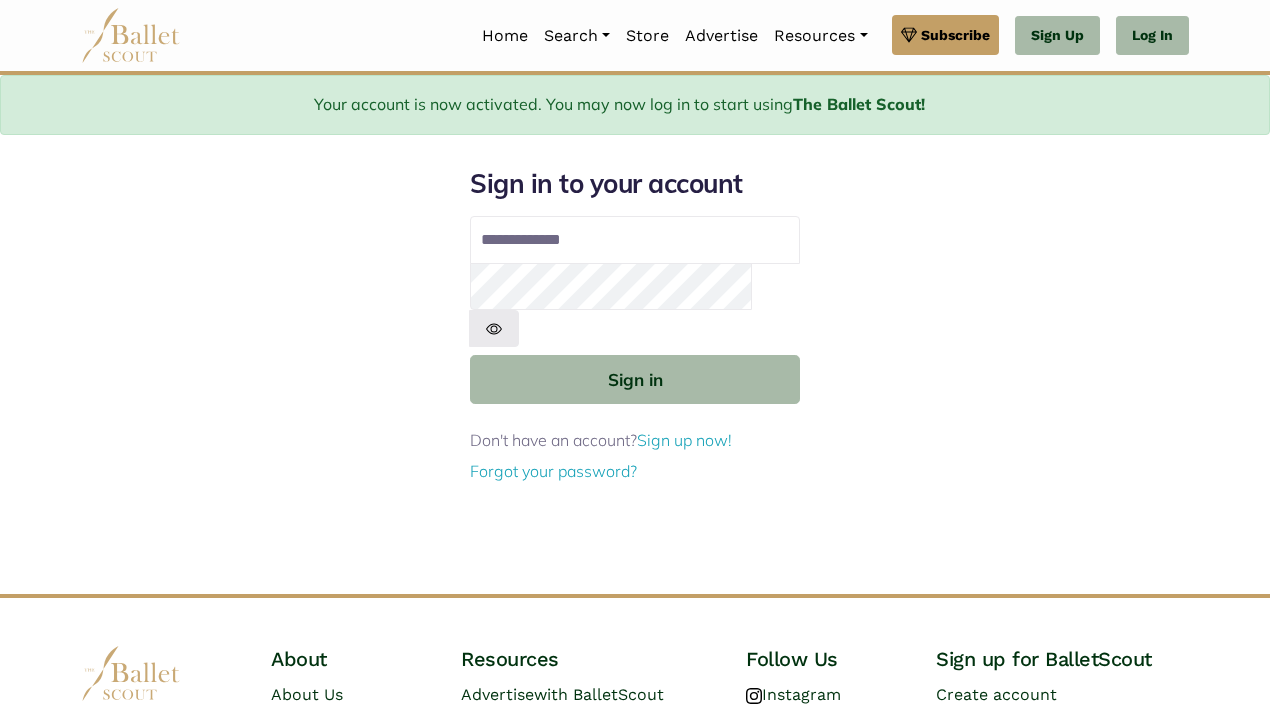 type on "**********" 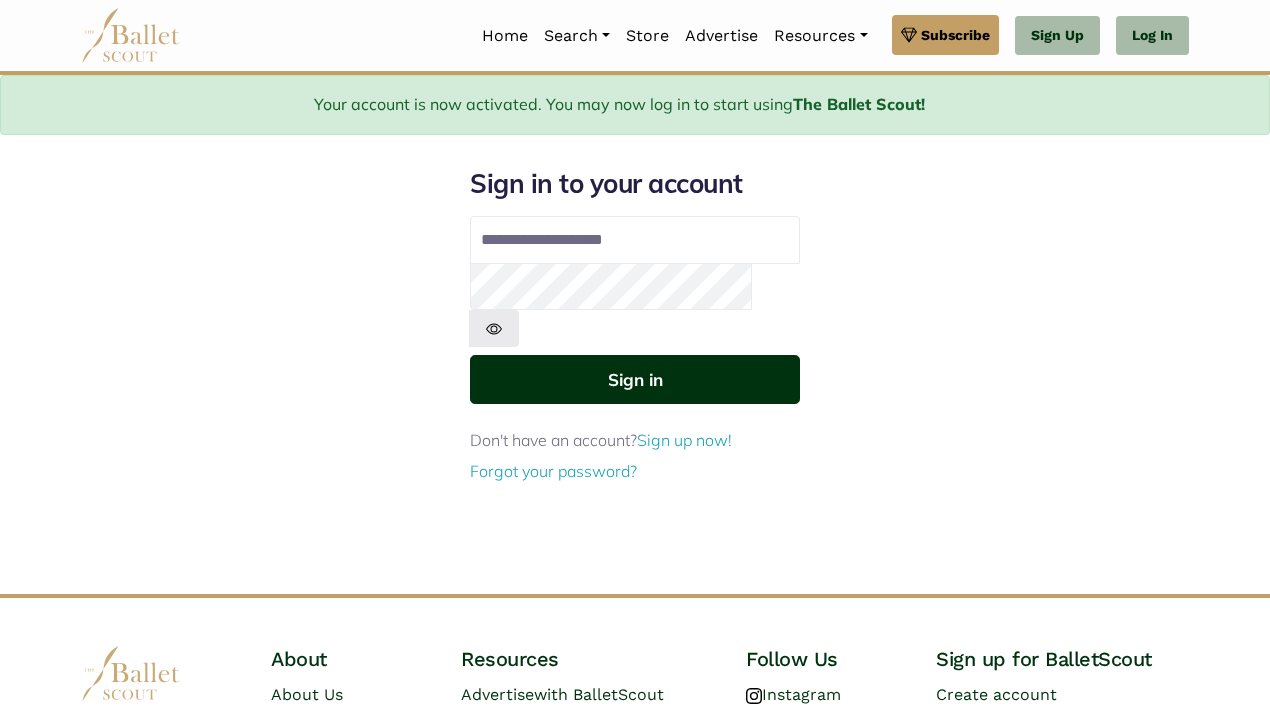 click on "Sign in" at bounding box center (635, 379) 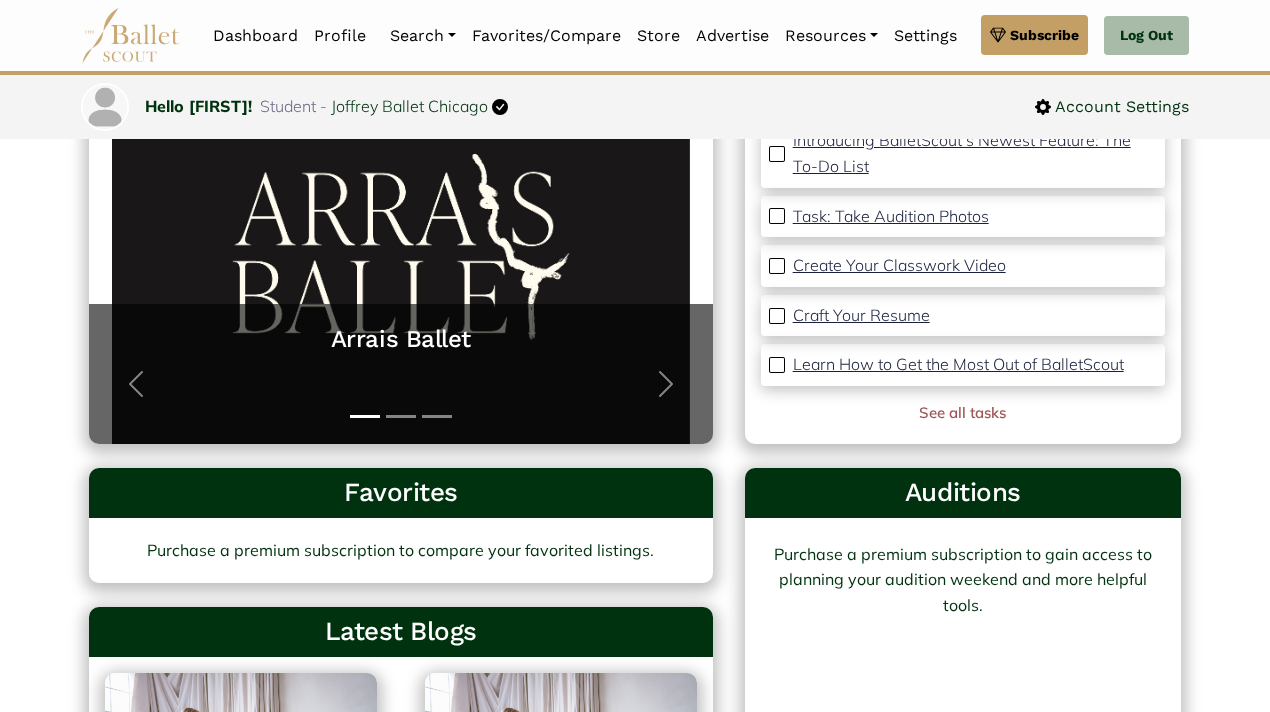 scroll, scrollTop: 0, scrollLeft: 0, axis: both 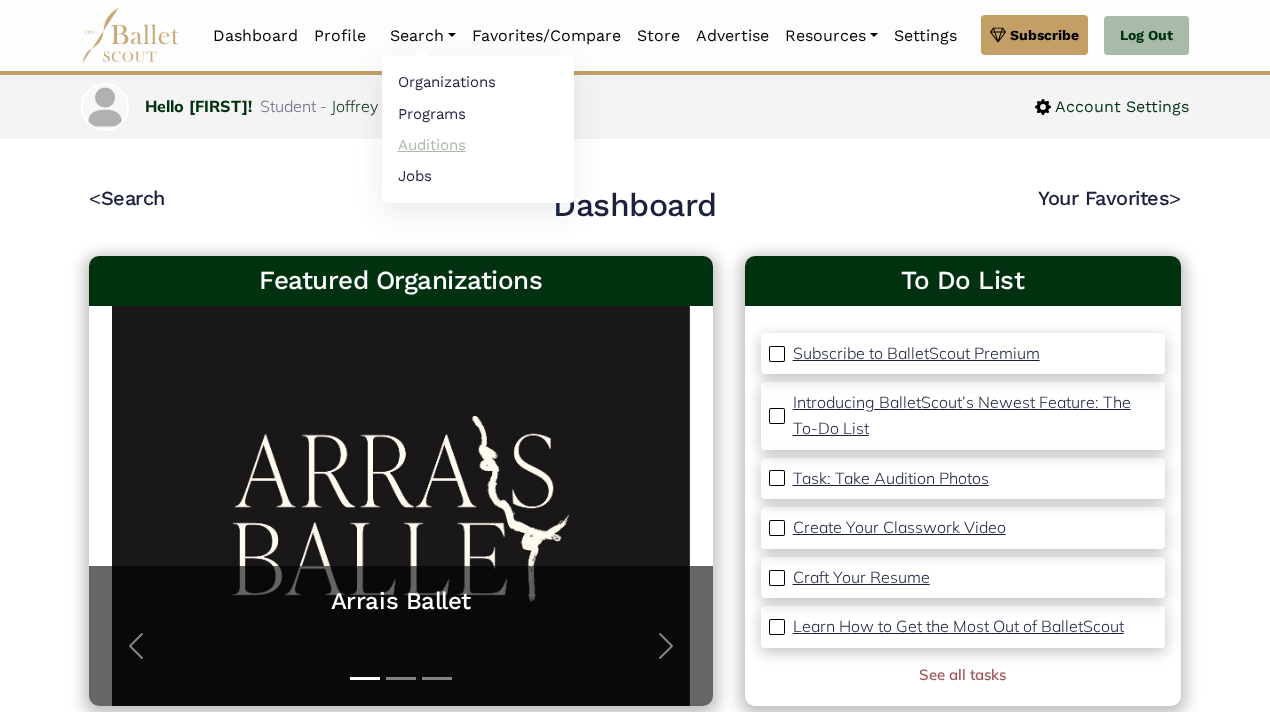 click on "Auditions" at bounding box center (478, 144) 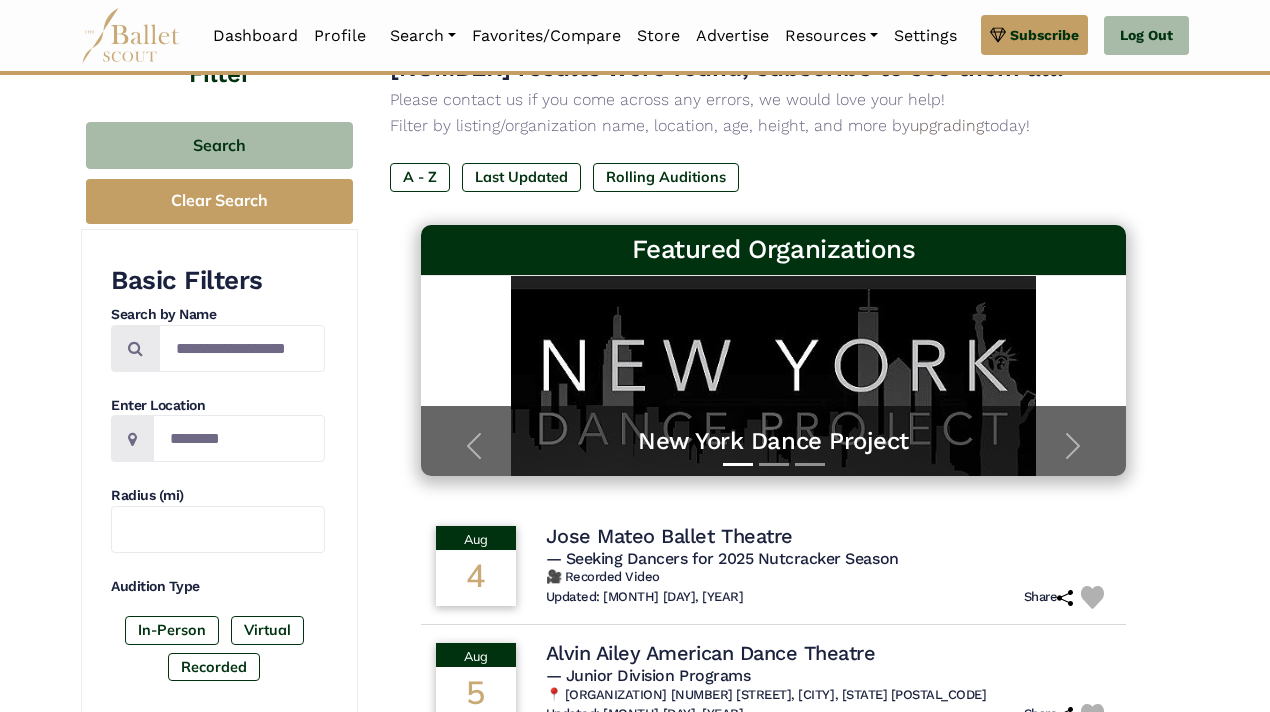 scroll, scrollTop: 161, scrollLeft: 0, axis: vertical 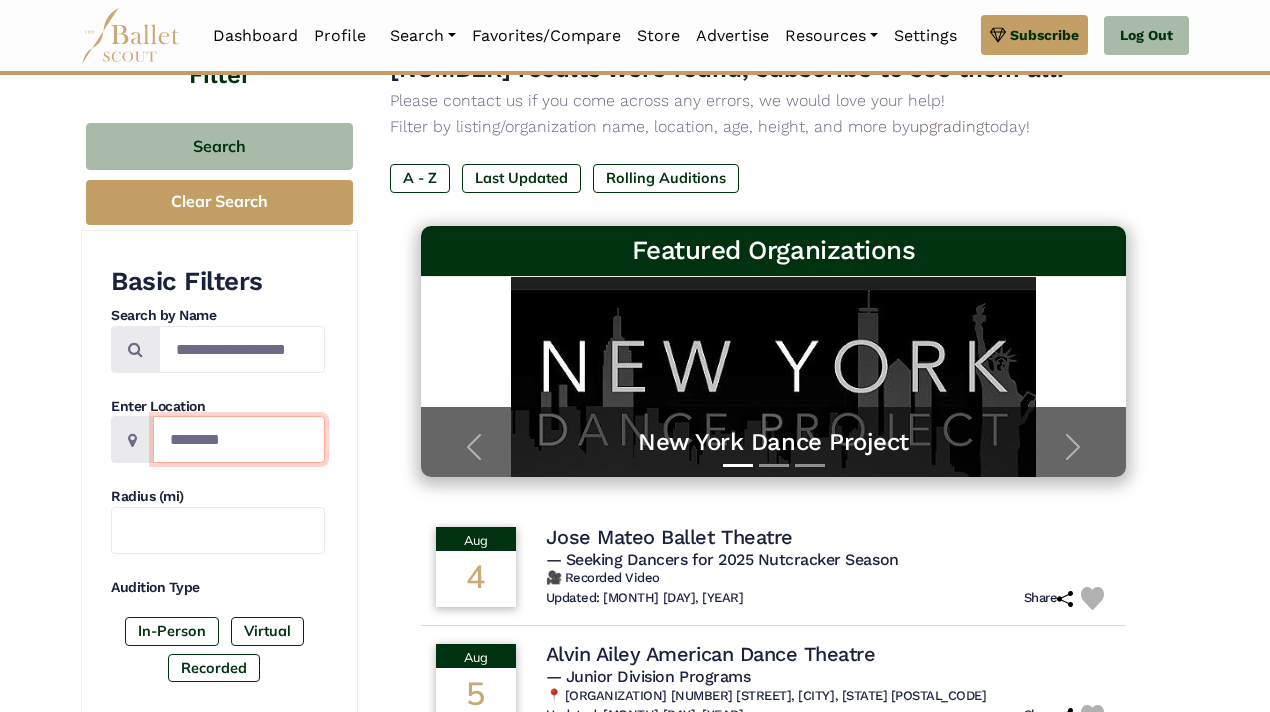 click at bounding box center [239, 439] 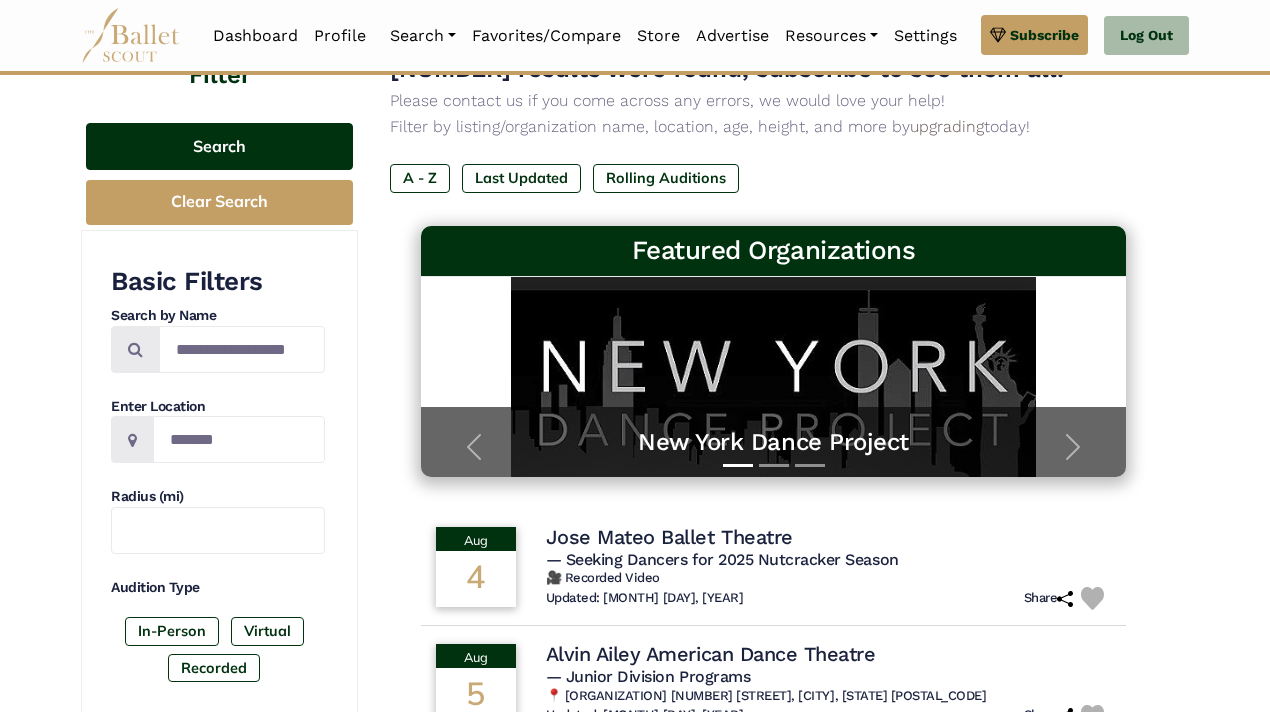 click on "Search" at bounding box center (219, 146) 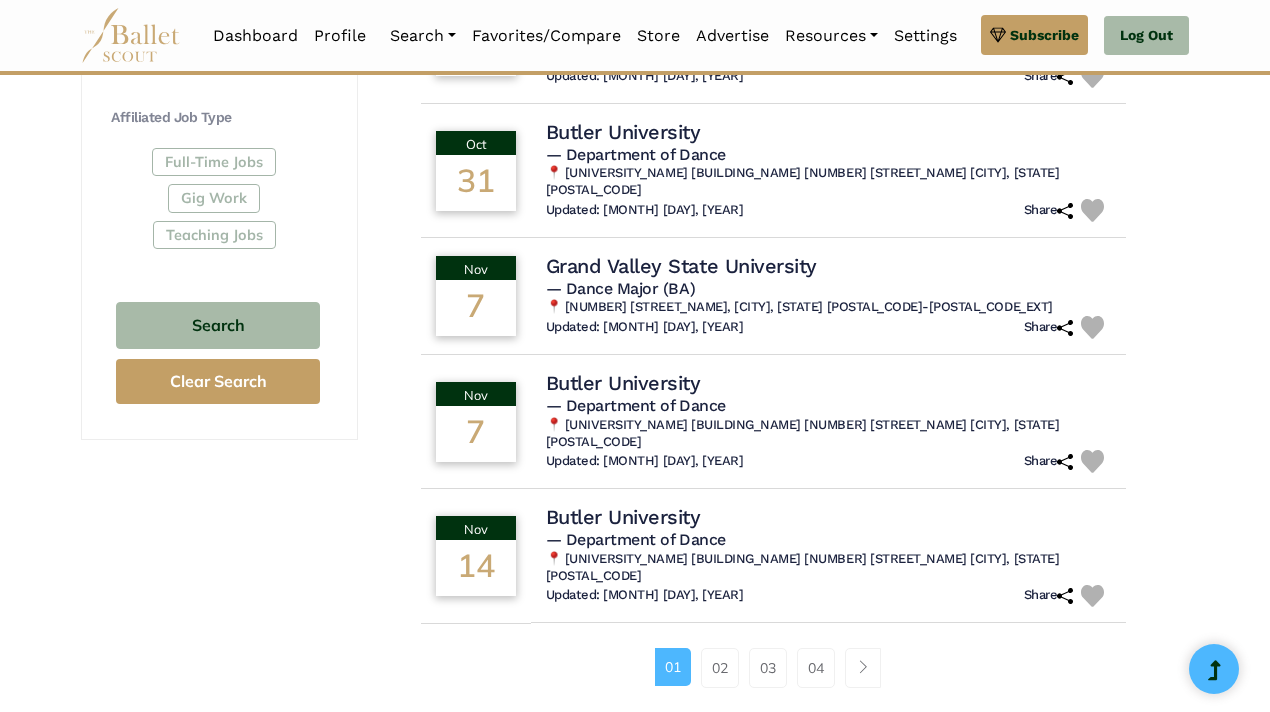 scroll, scrollTop: 1432, scrollLeft: 0, axis: vertical 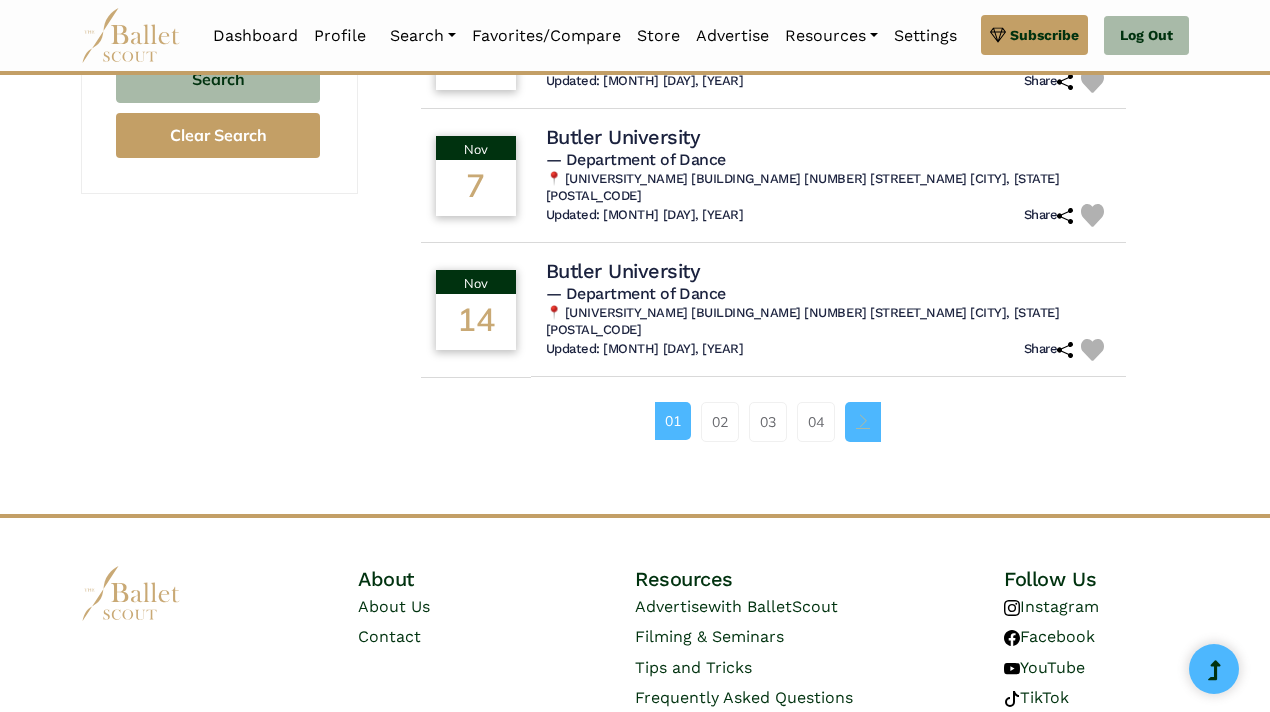 click at bounding box center [863, 422] 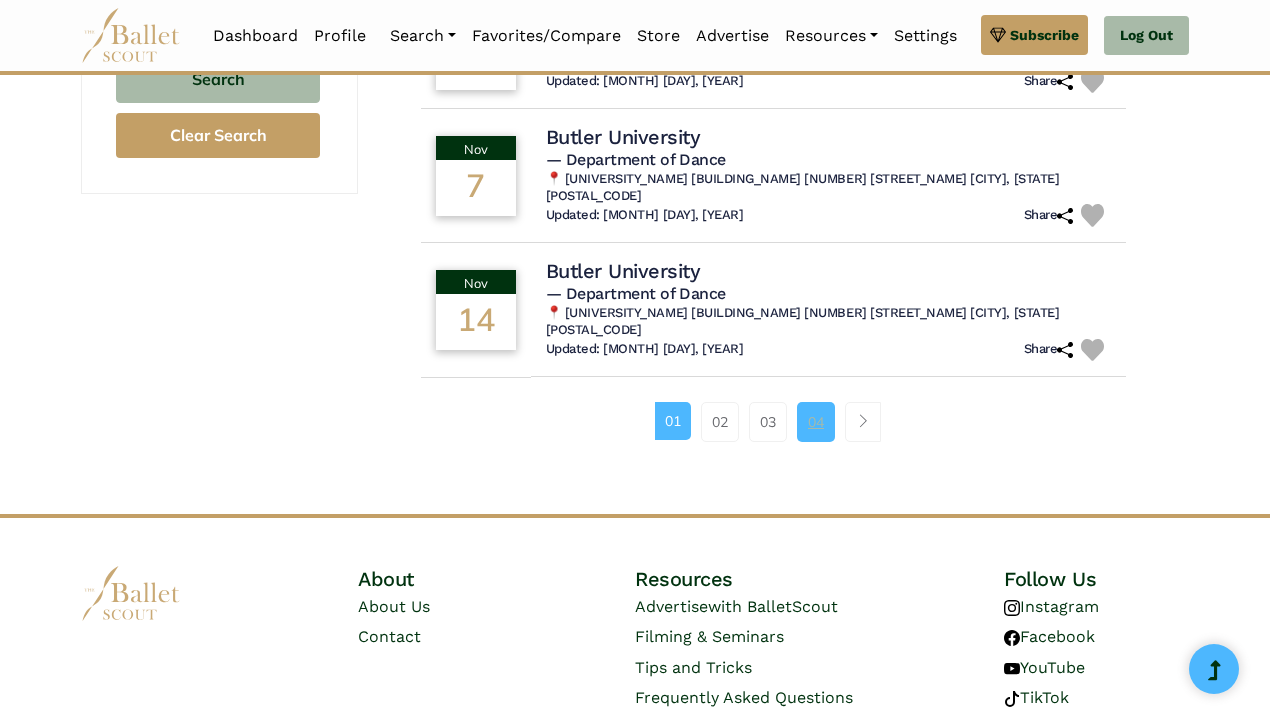 click on "04" at bounding box center [816, 422] 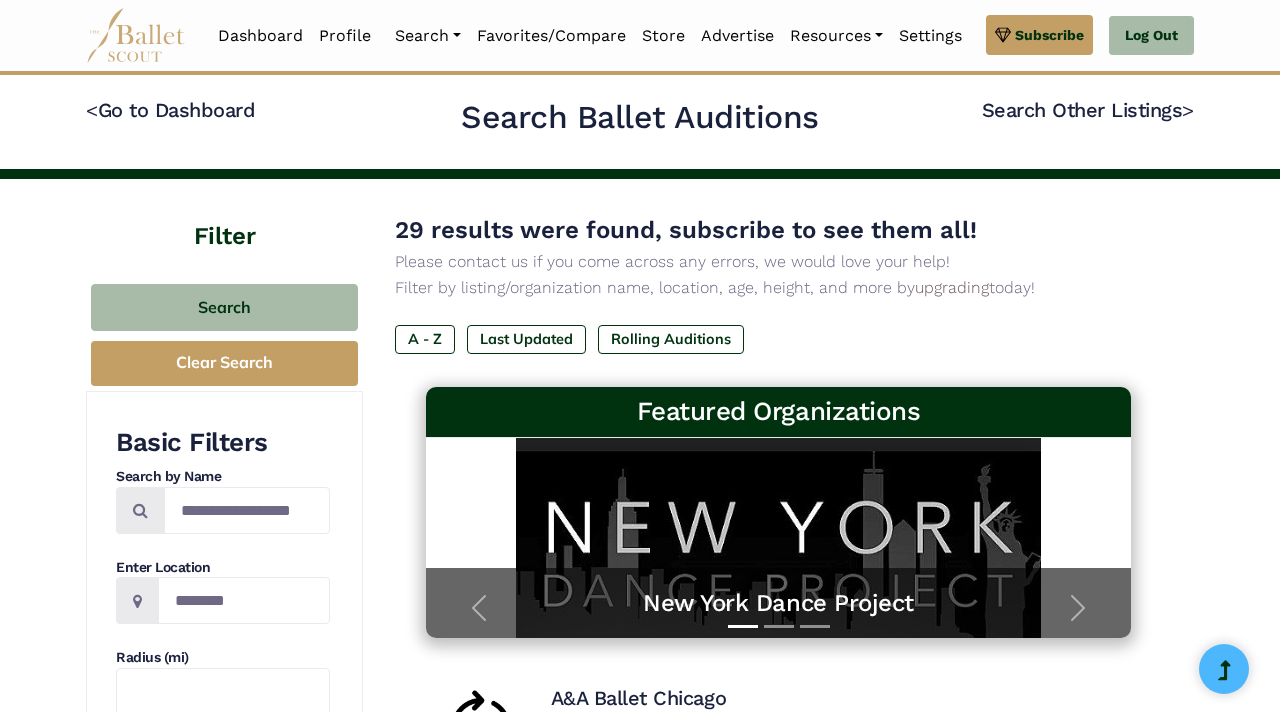 type on "*******" 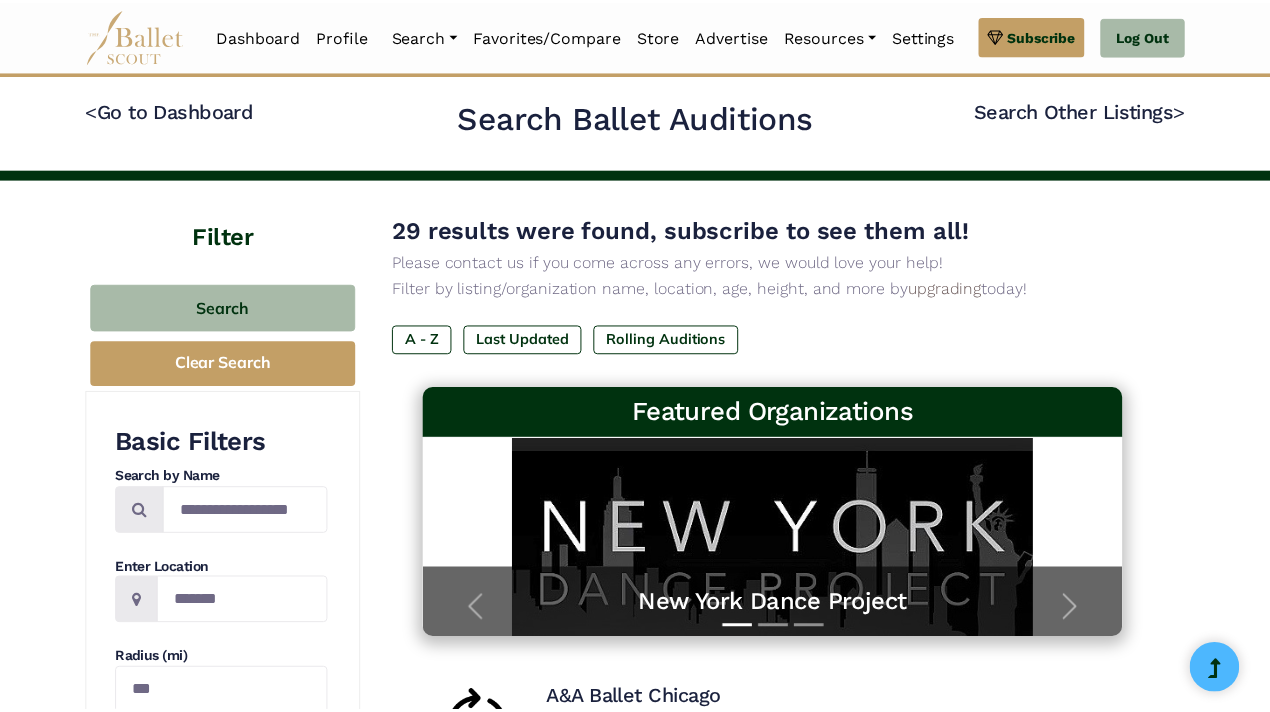 scroll, scrollTop: 0, scrollLeft: 0, axis: both 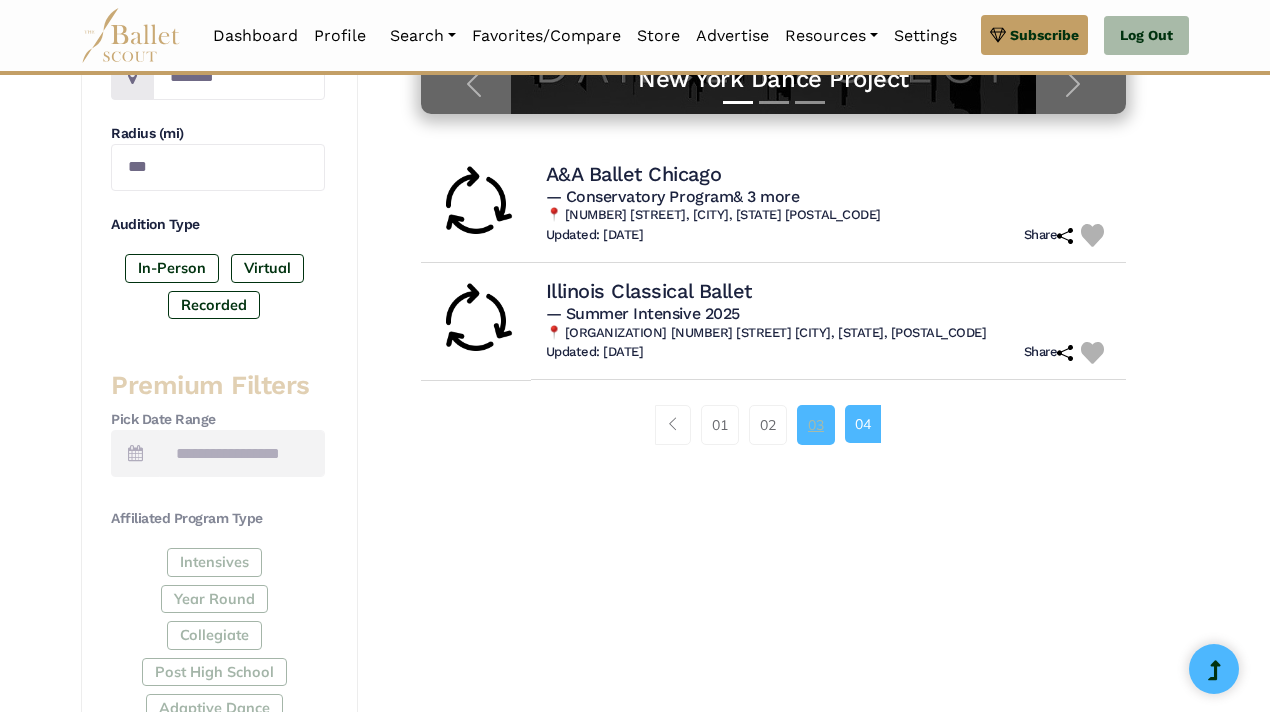 click on "03" at bounding box center (816, 425) 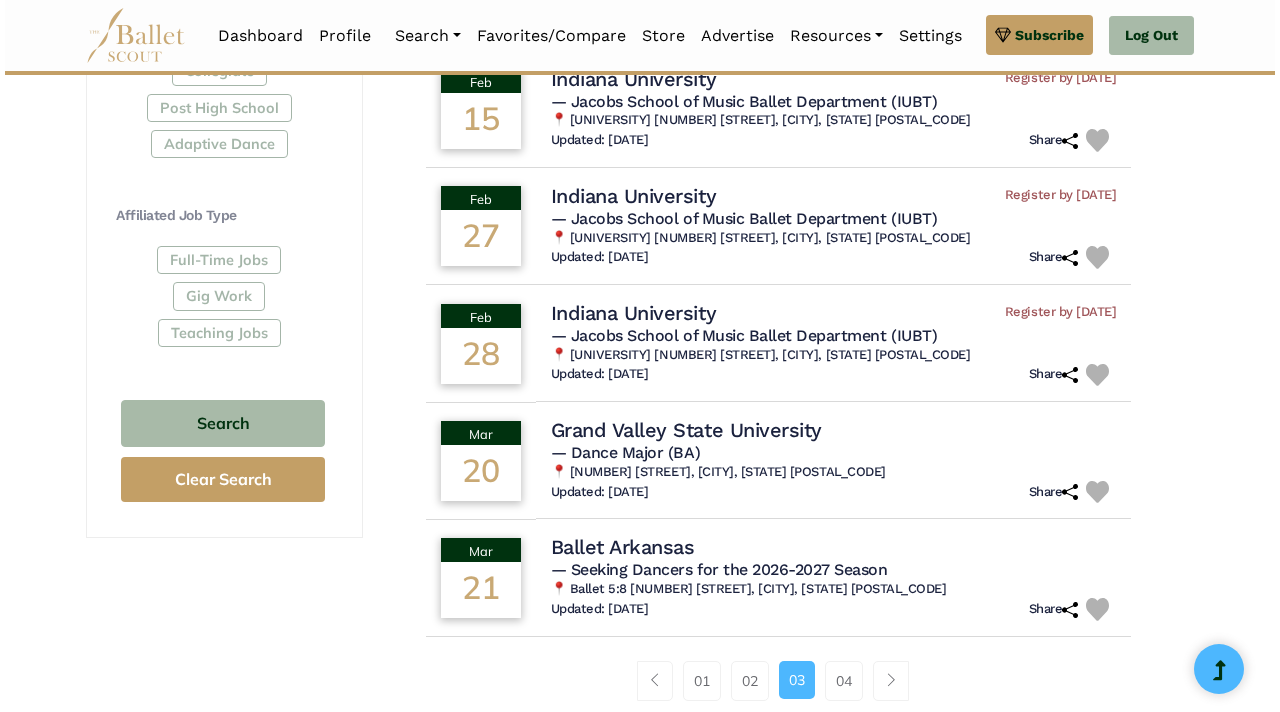 scroll, scrollTop: 1432, scrollLeft: 0, axis: vertical 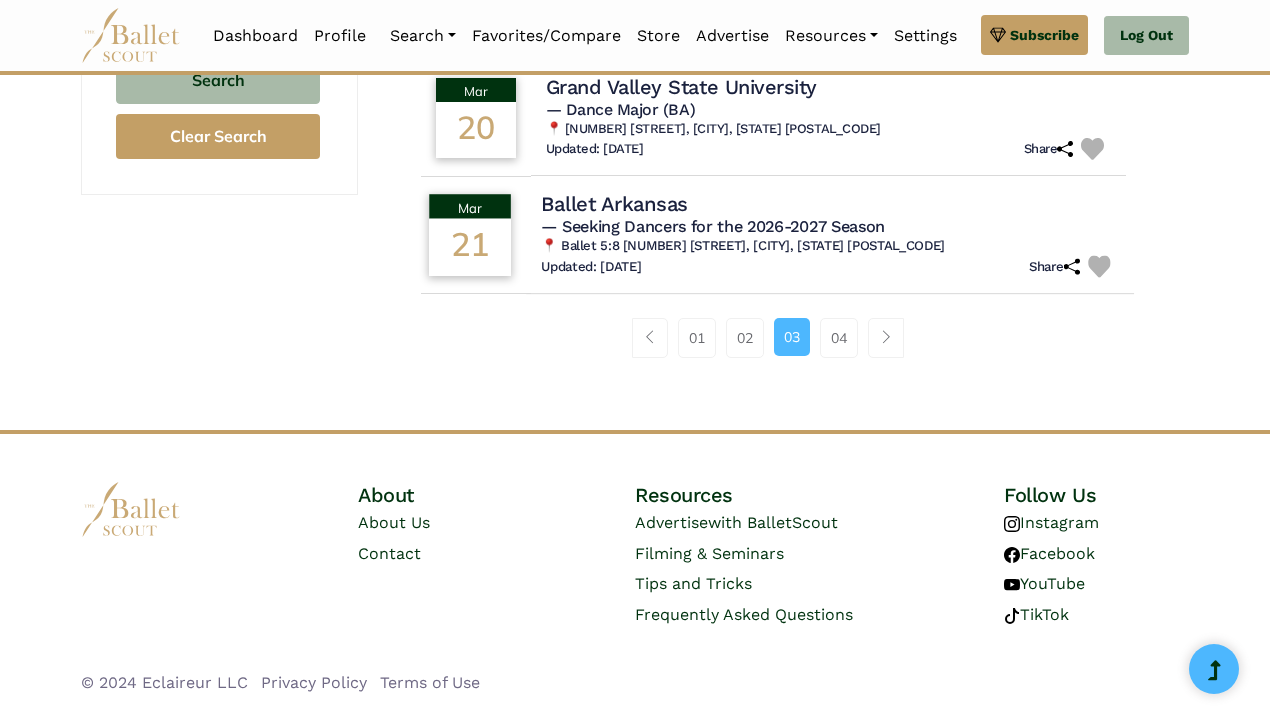 drag, startPoint x: 540, startPoint y: 201, endPoint x: 718, endPoint y: 215, distance: 178.54971 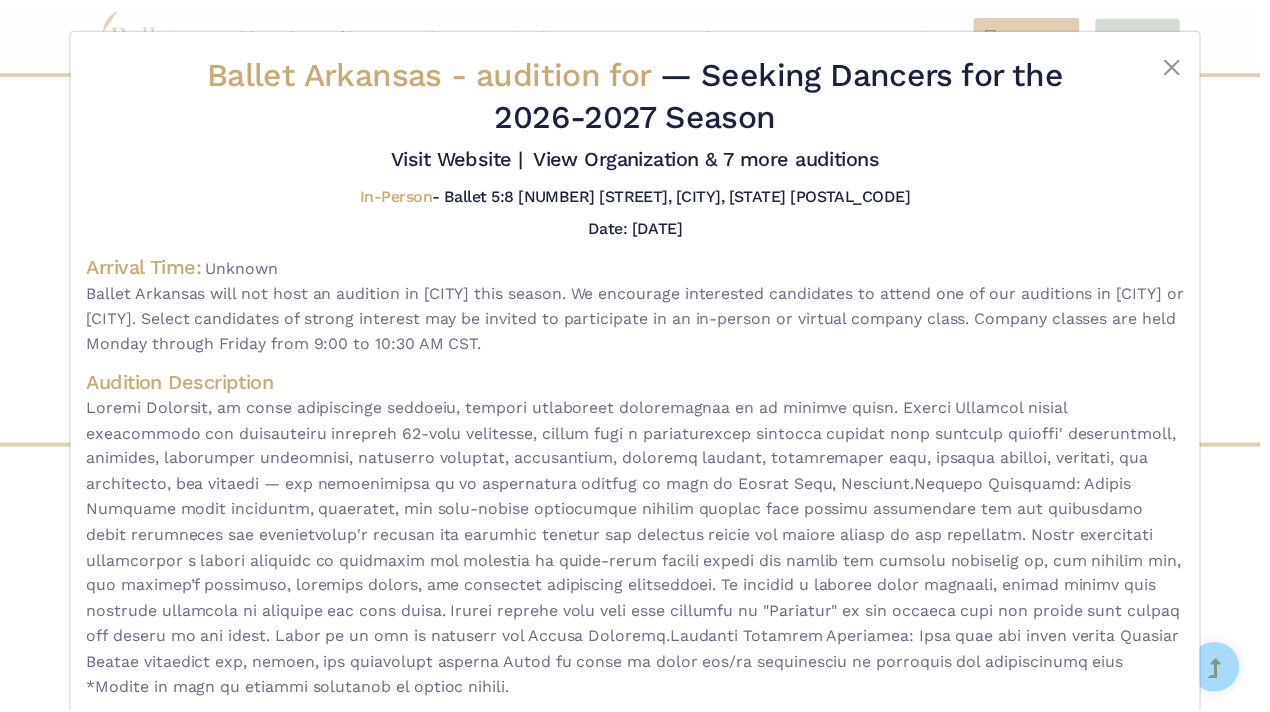 scroll, scrollTop: 142, scrollLeft: 0, axis: vertical 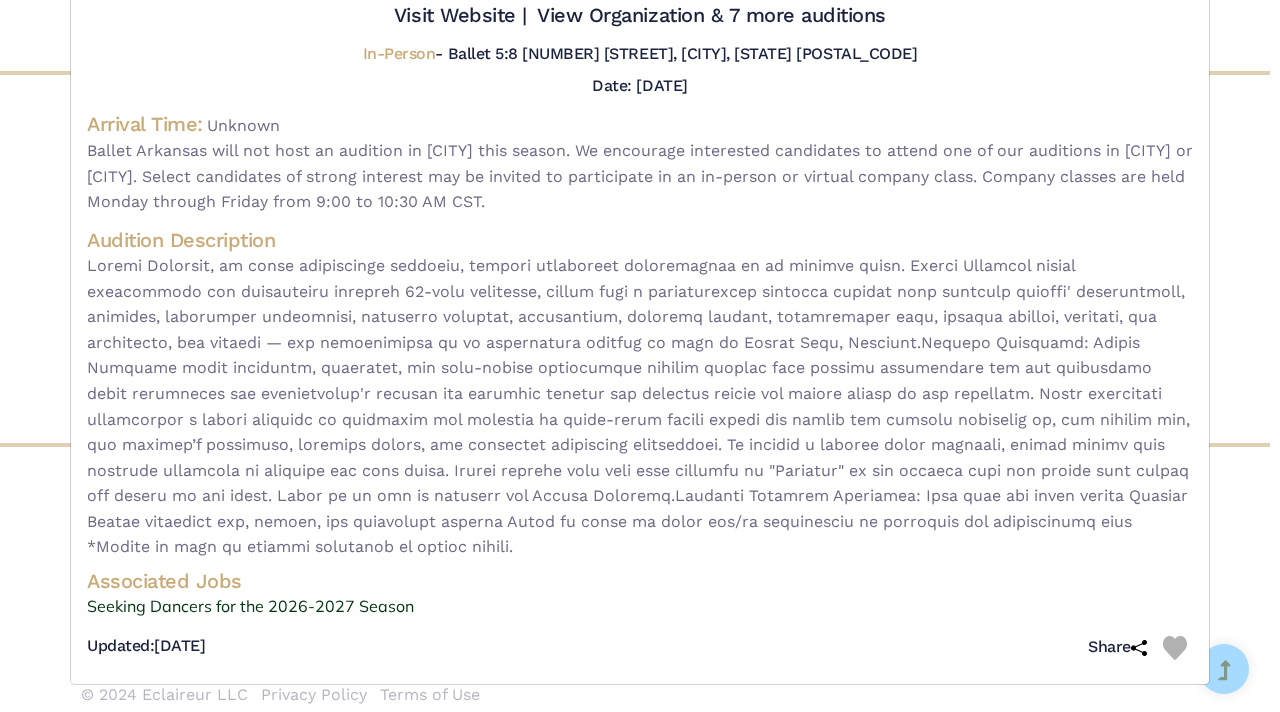click on "Ballet Arkansas
-
audition for
— Seeking Dancers for the 2026-2027 Season
Visit Website |" at bounding box center [640, 356] 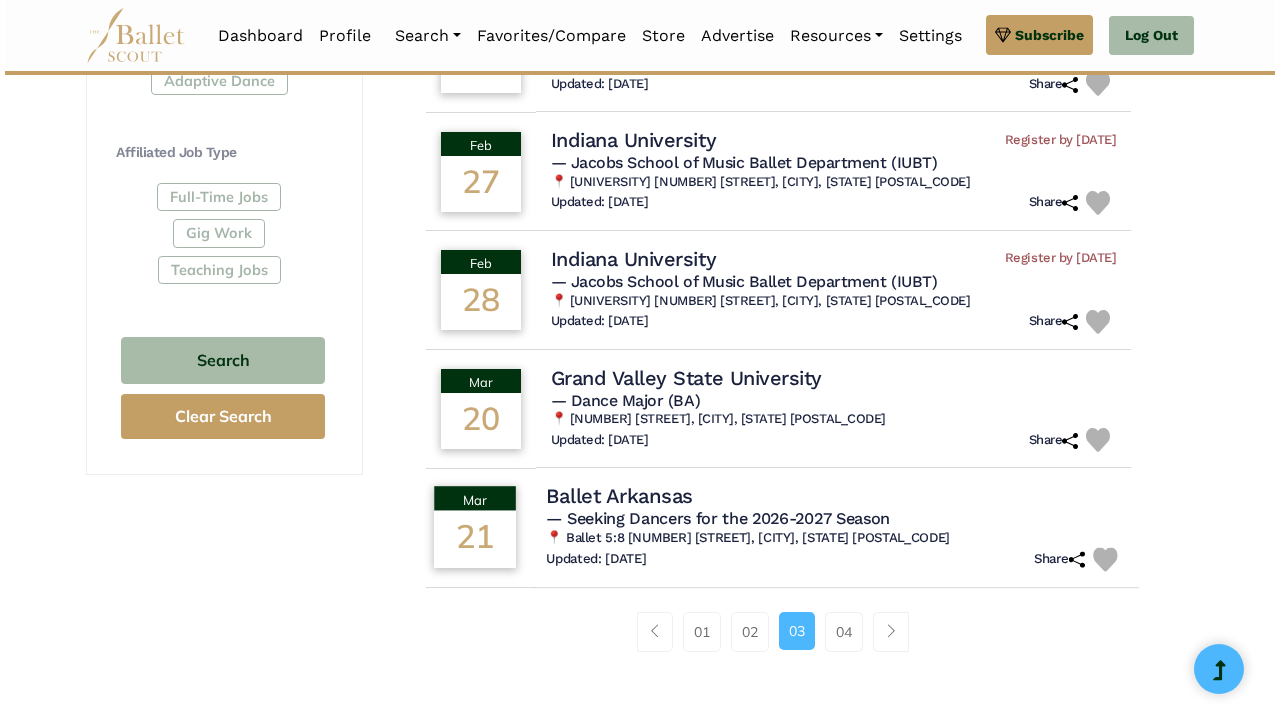 scroll, scrollTop: 1150, scrollLeft: 0, axis: vertical 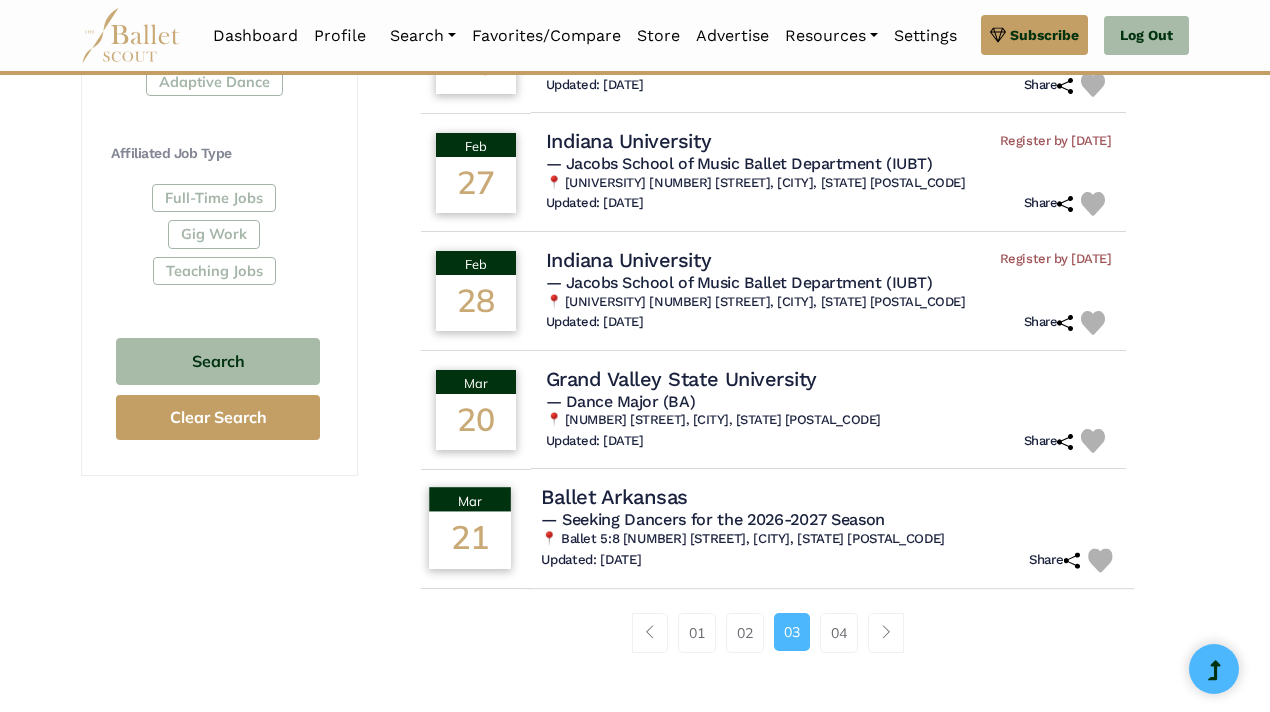 click on "Ballet Arkansas" at bounding box center [614, 496] 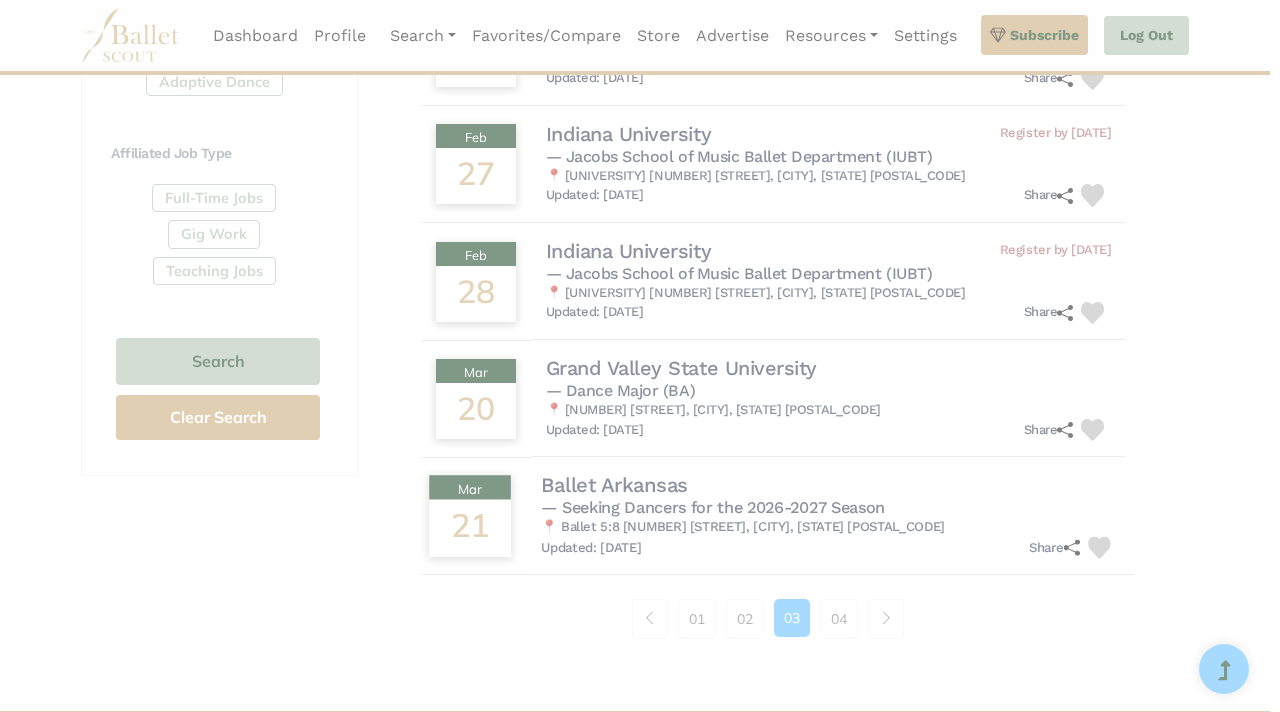 scroll, scrollTop: 0, scrollLeft: 0, axis: both 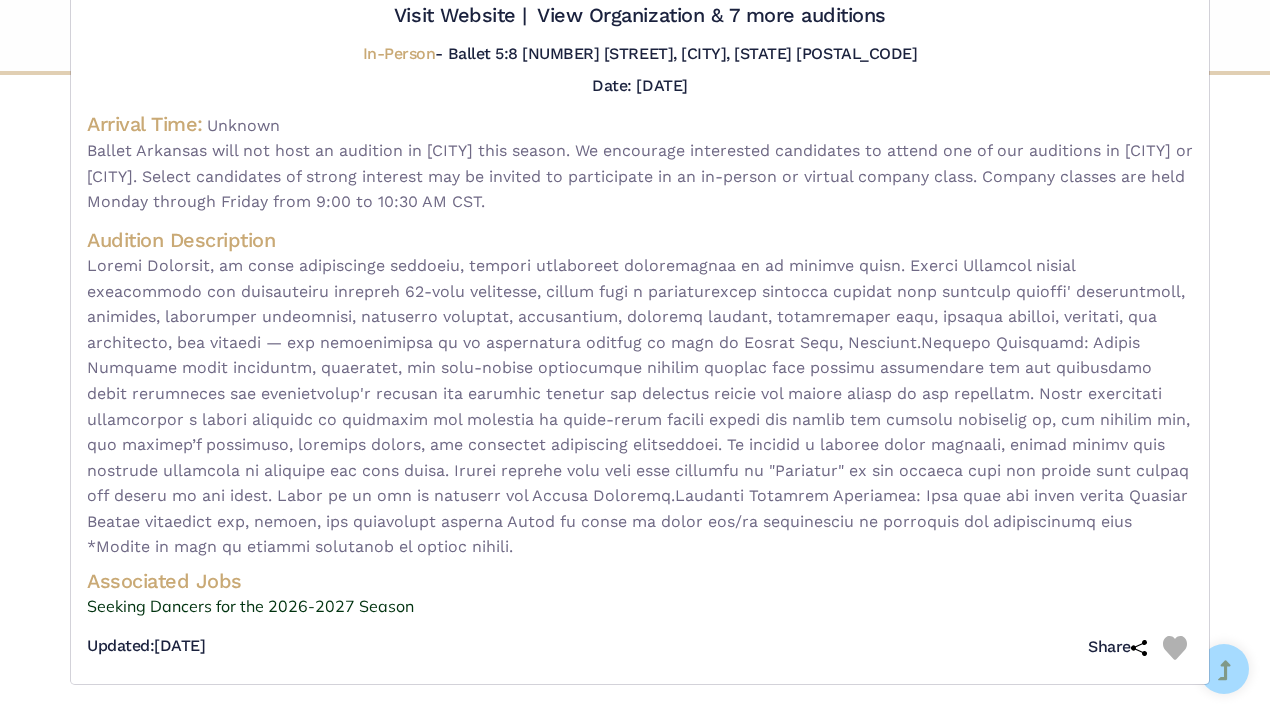 click on "Ballet Arkansas
-
audition for
— Seeking Dancers for the 2026-2027 Season
Visit Website |" at bounding box center [640, 356] 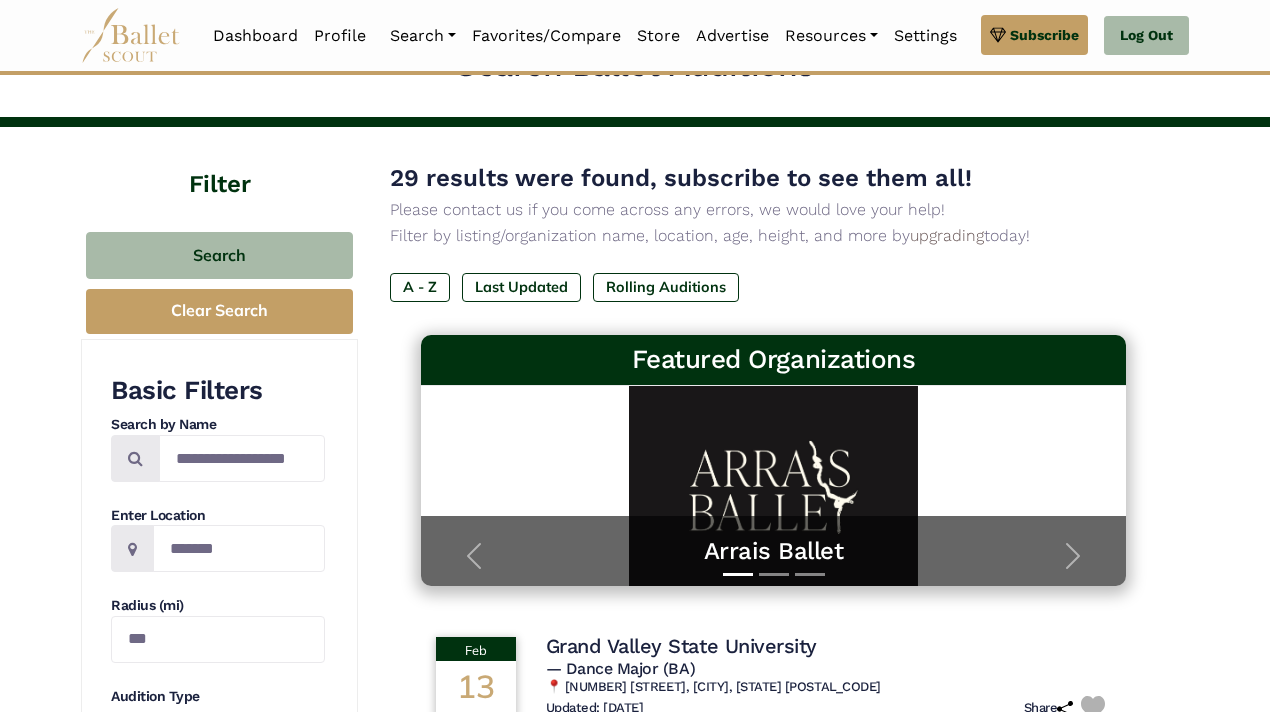 scroll, scrollTop: 51, scrollLeft: 0, axis: vertical 